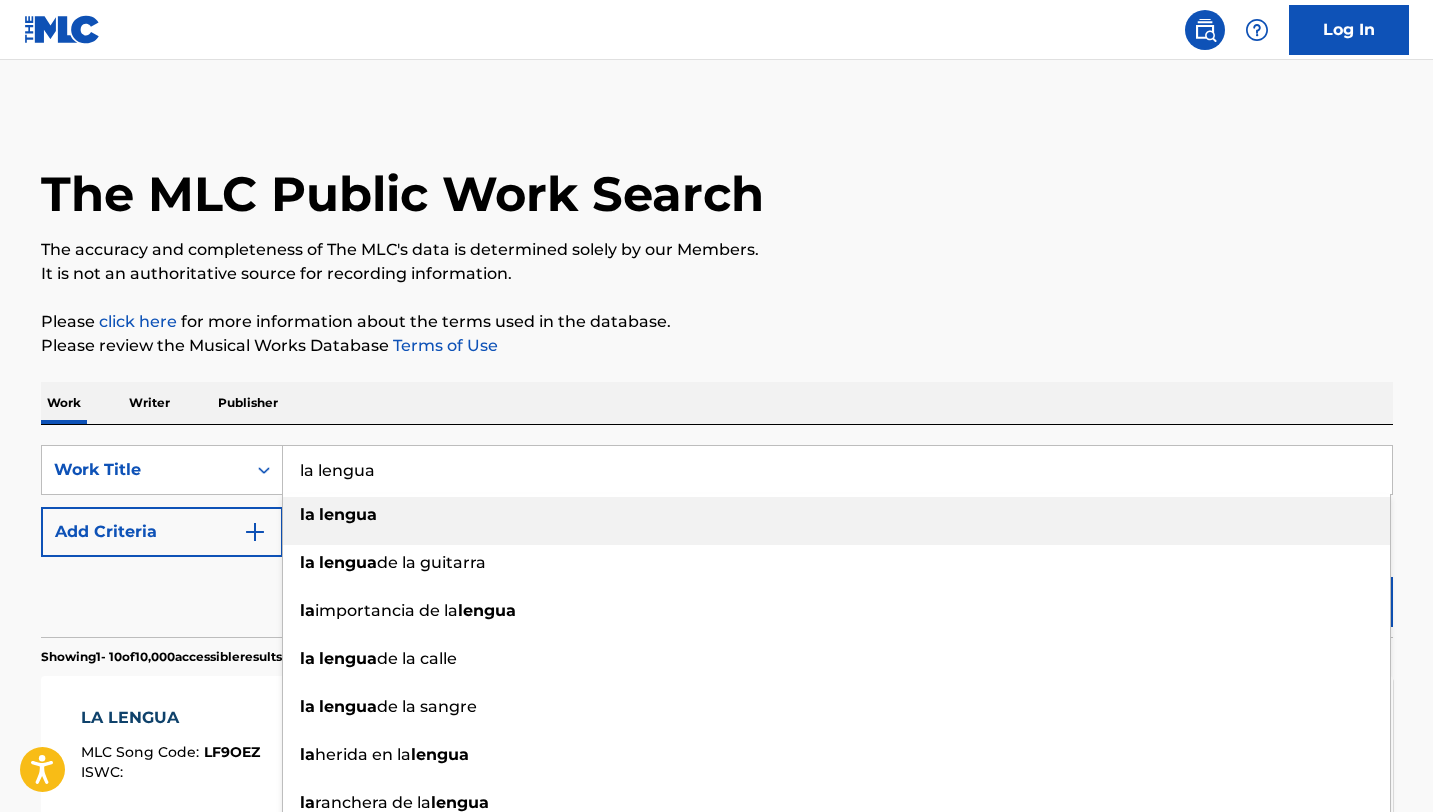 scroll, scrollTop: 0, scrollLeft: 0, axis: both 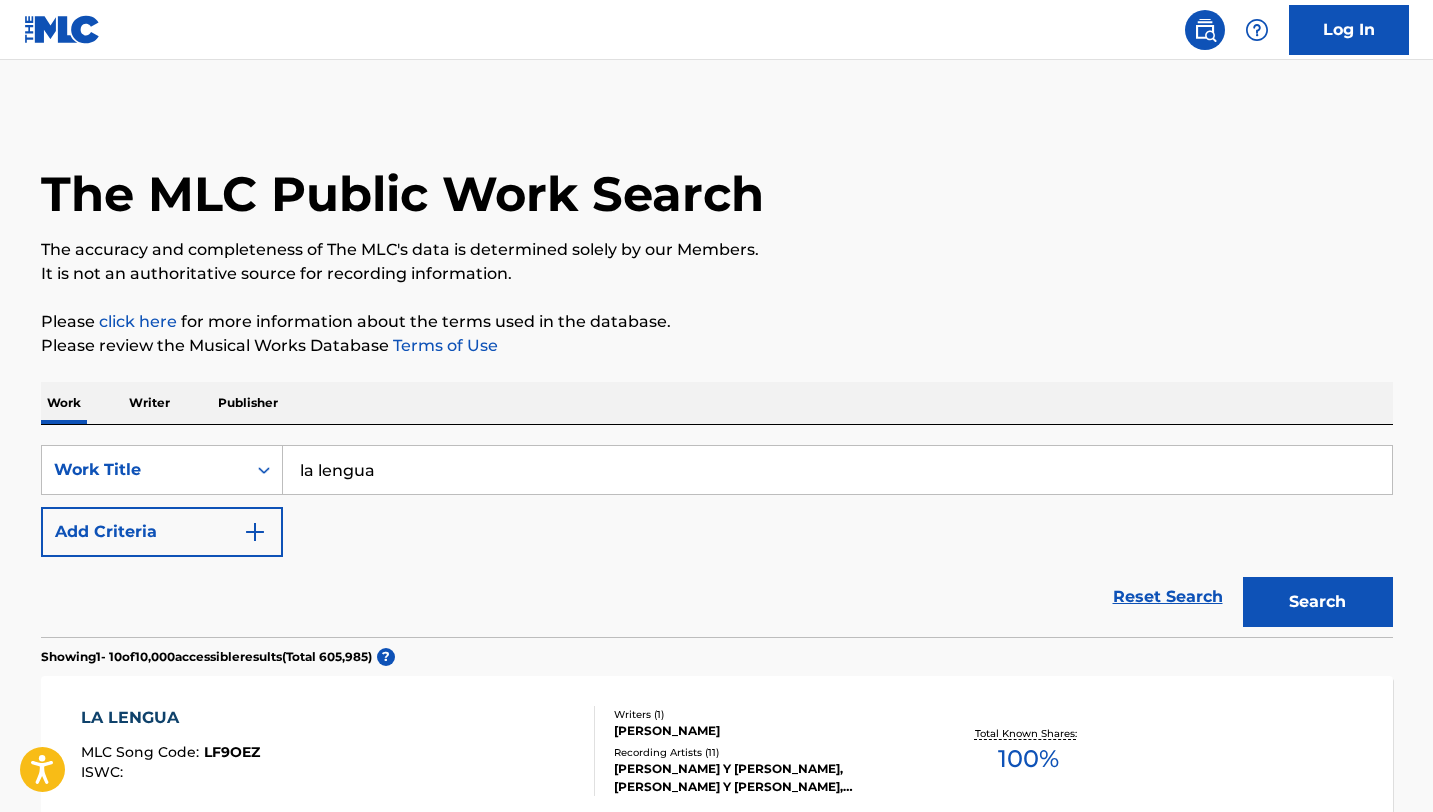 click on "Add Criteria" at bounding box center [162, 532] 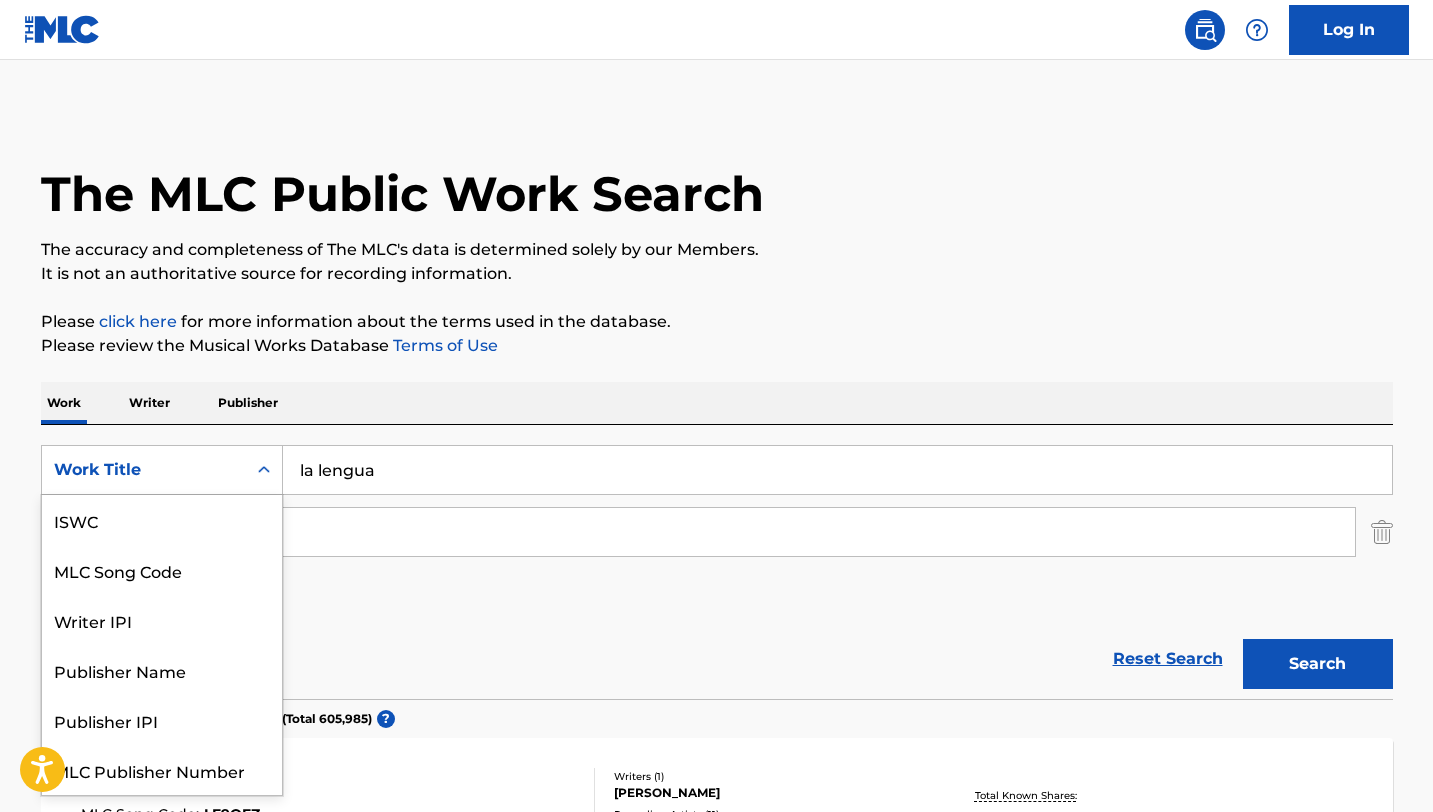 click on "Work Title" at bounding box center (144, 470) 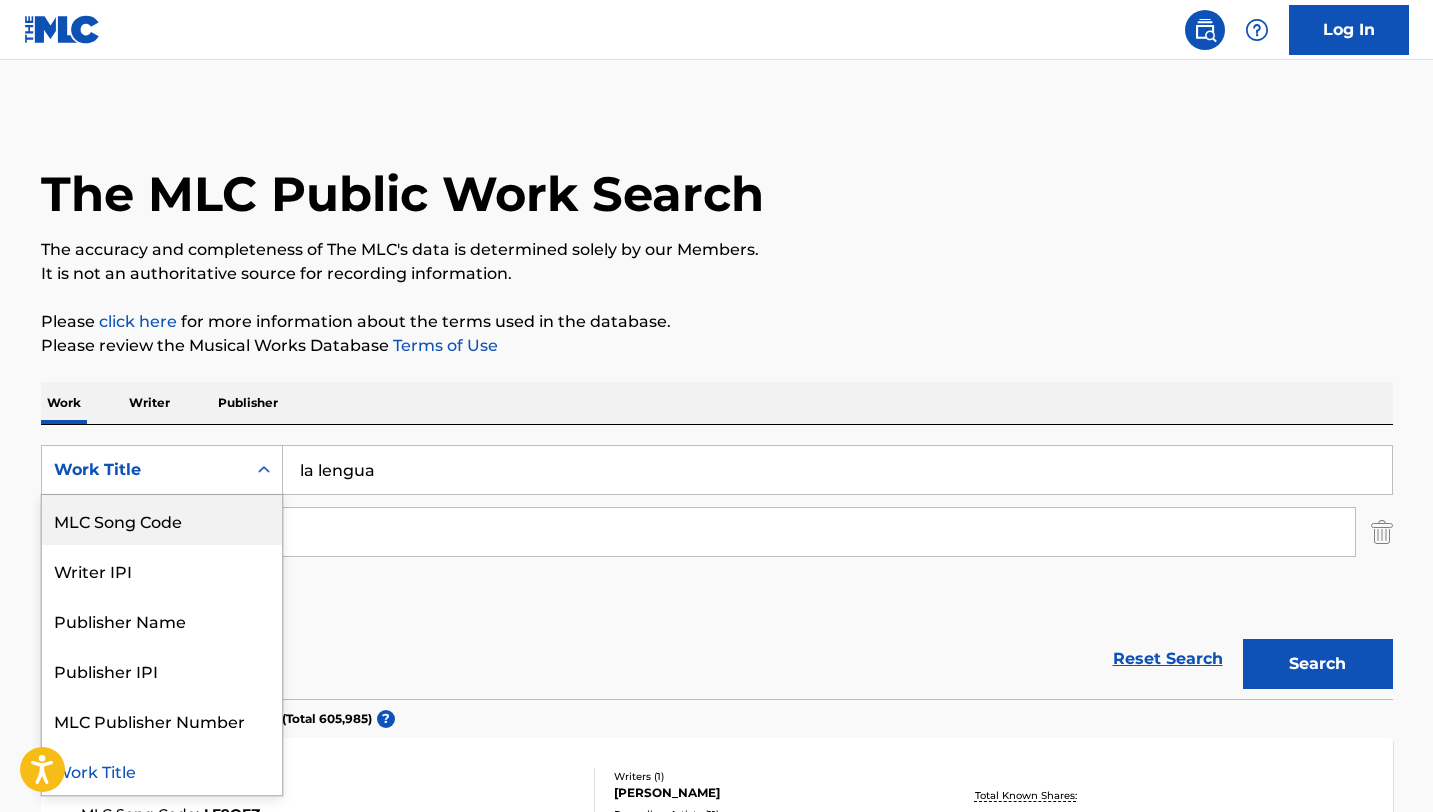 click on "MLC Song Code" at bounding box center [162, 520] 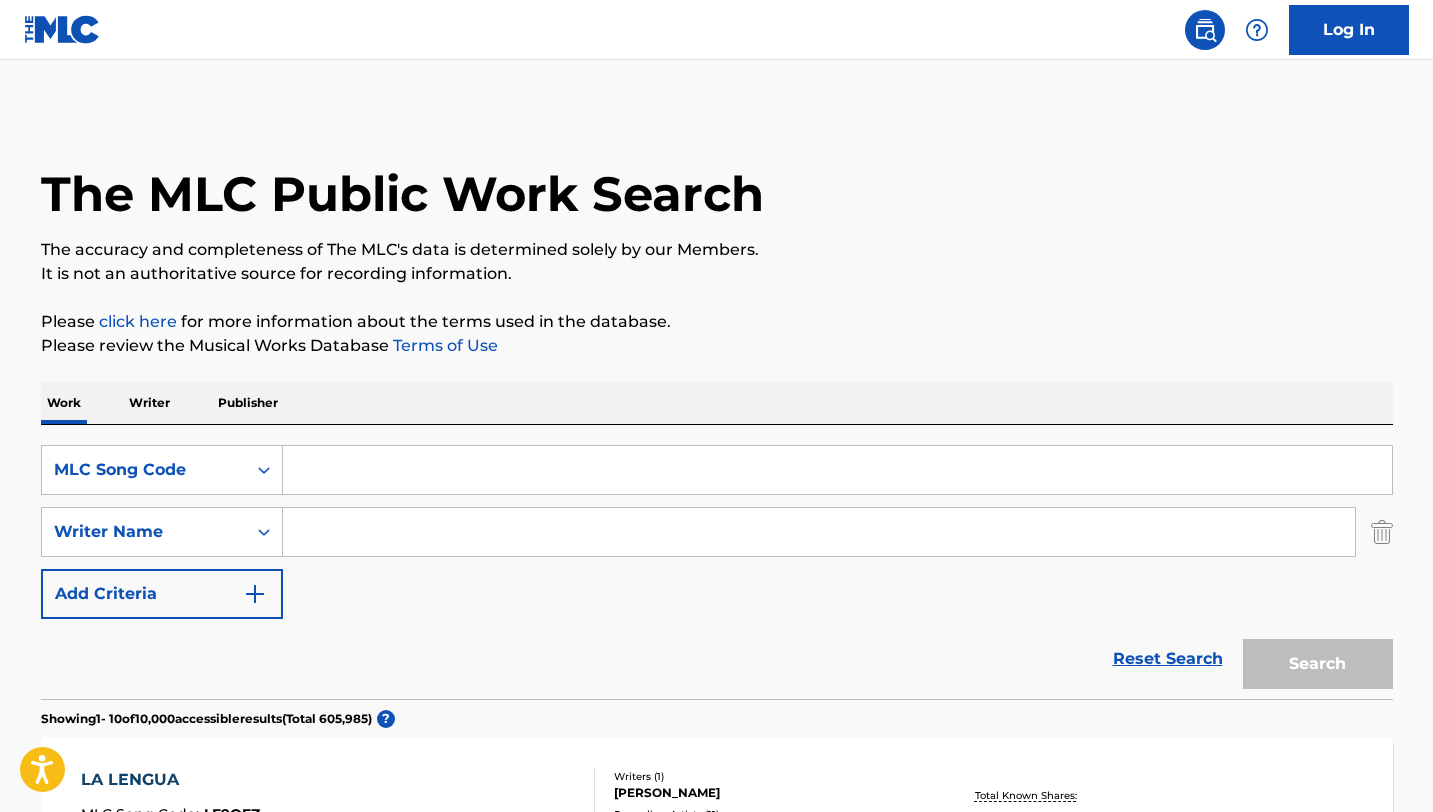 click at bounding box center (837, 470) 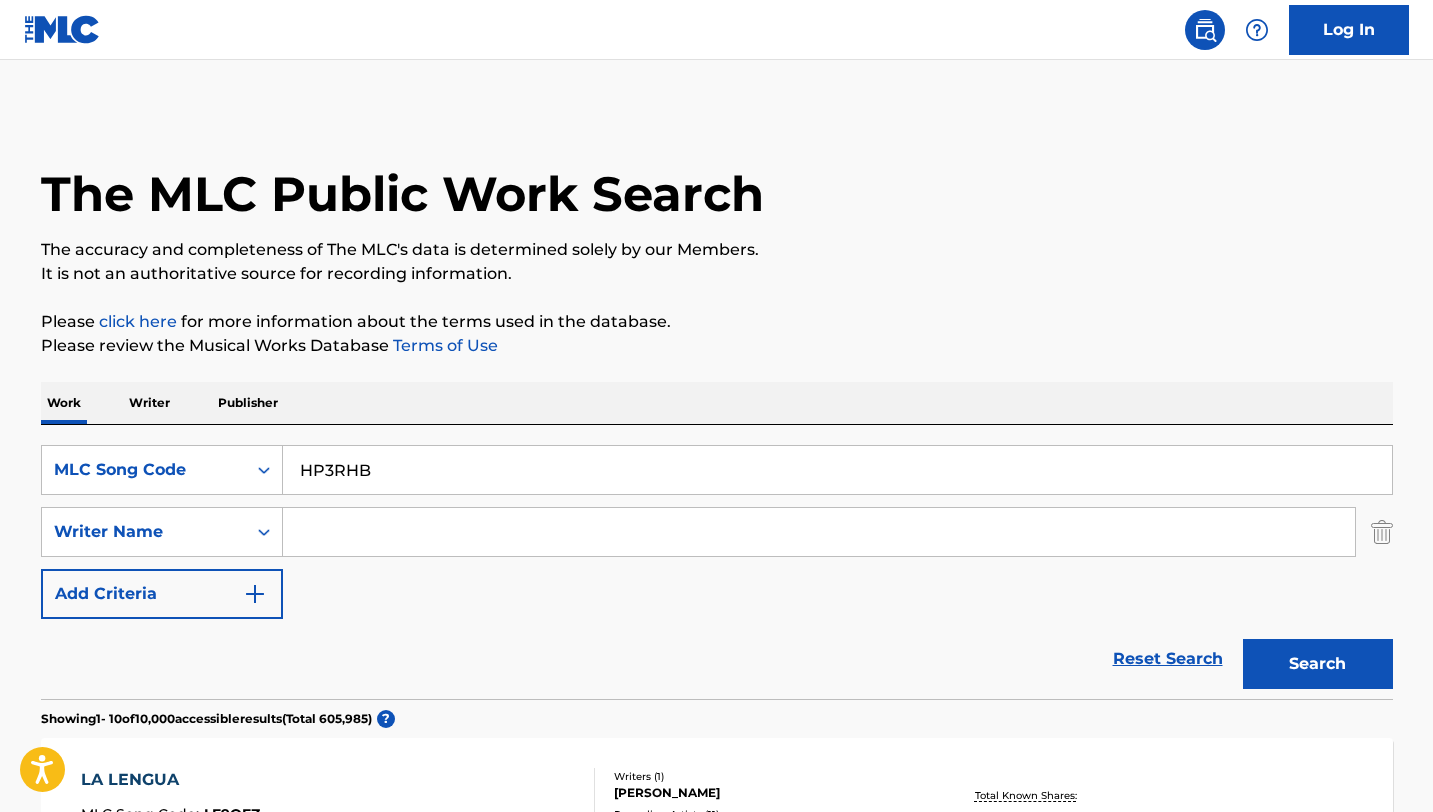type on "HP3RHB" 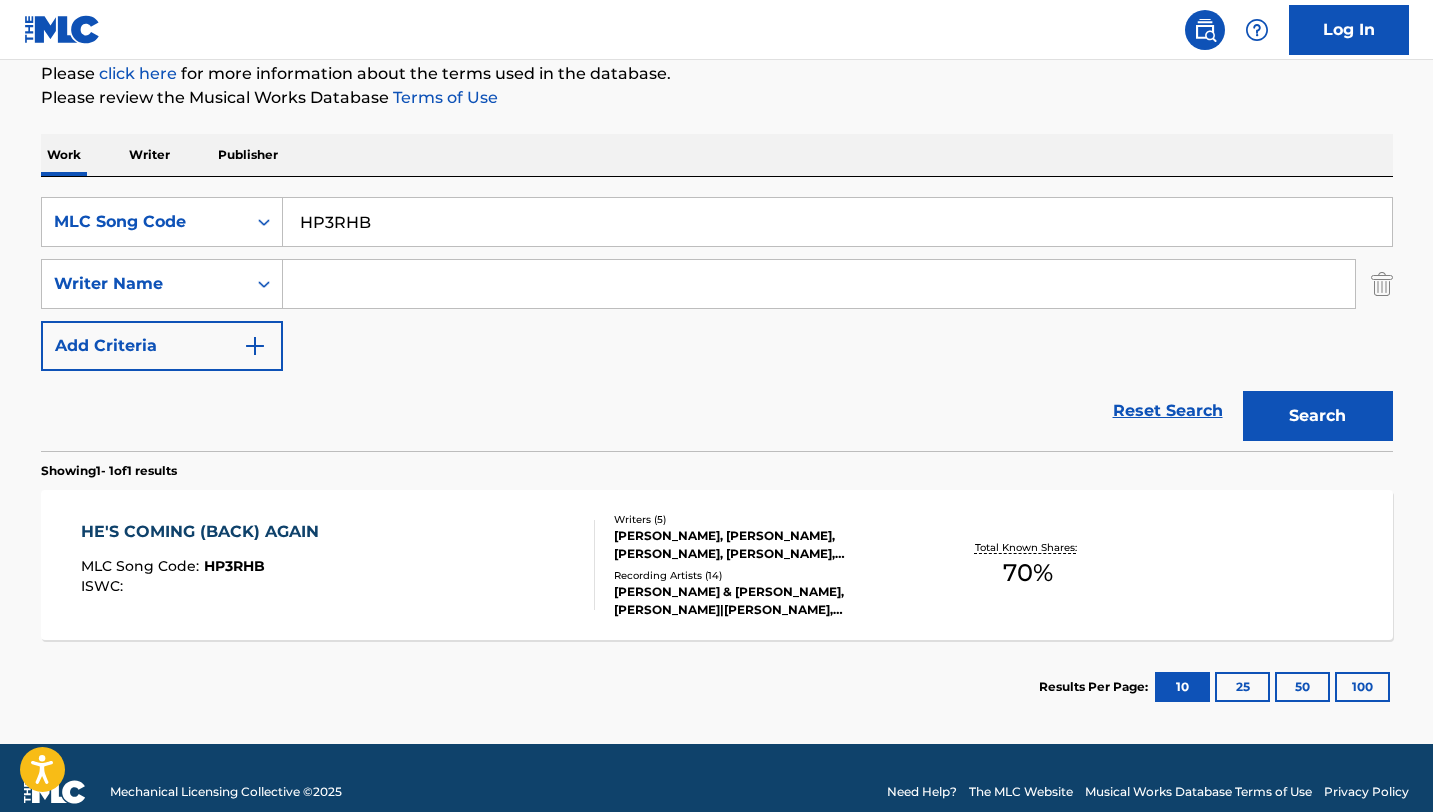 scroll, scrollTop: 276, scrollLeft: 0, axis: vertical 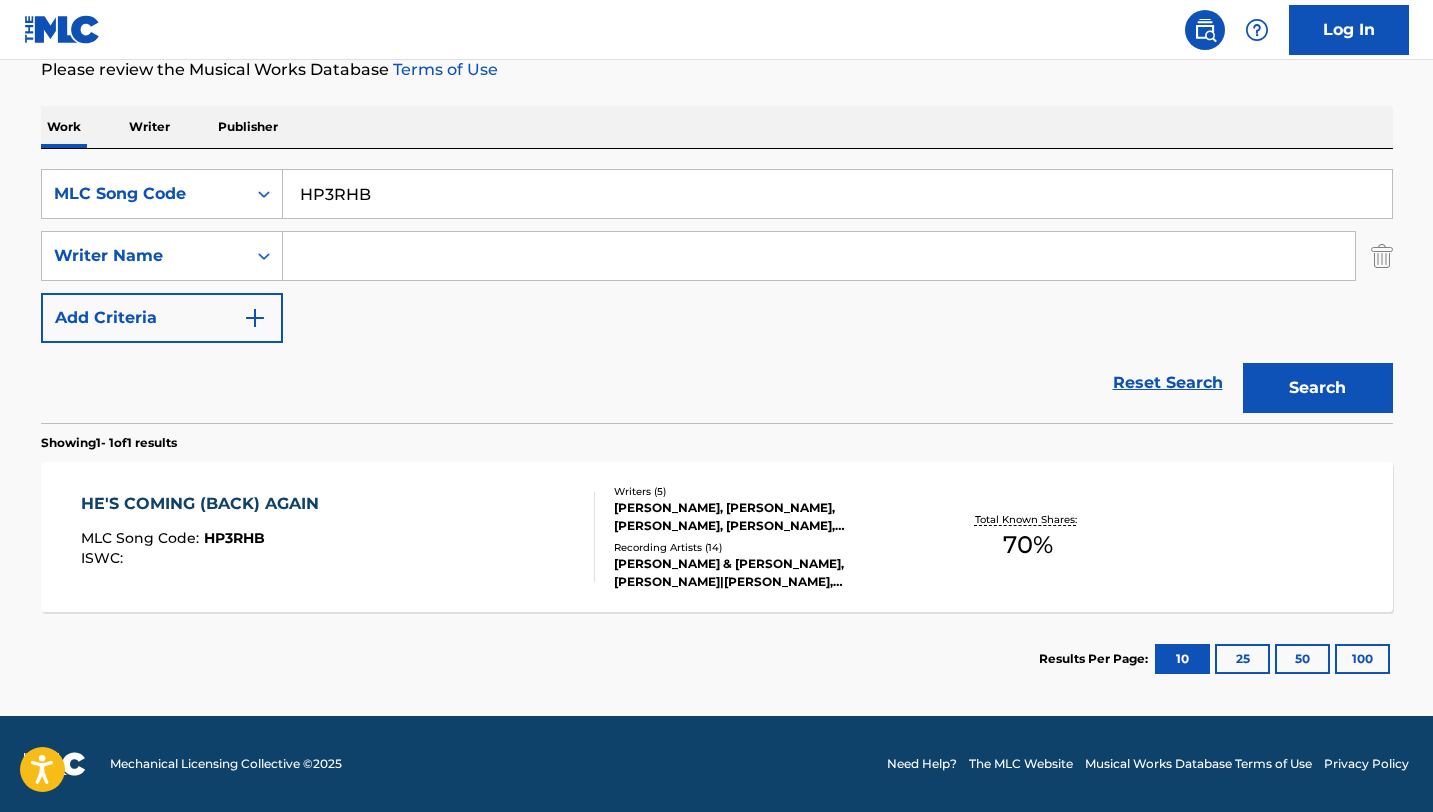 click on "[PERSON_NAME] & [PERSON_NAME], [PERSON_NAME]|[PERSON_NAME], [PERSON_NAME], [PERSON_NAME], [PERSON_NAME],[PERSON_NAME], [PERSON_NAME],[PERSON_NAME]" at bounding box center [765, 573] 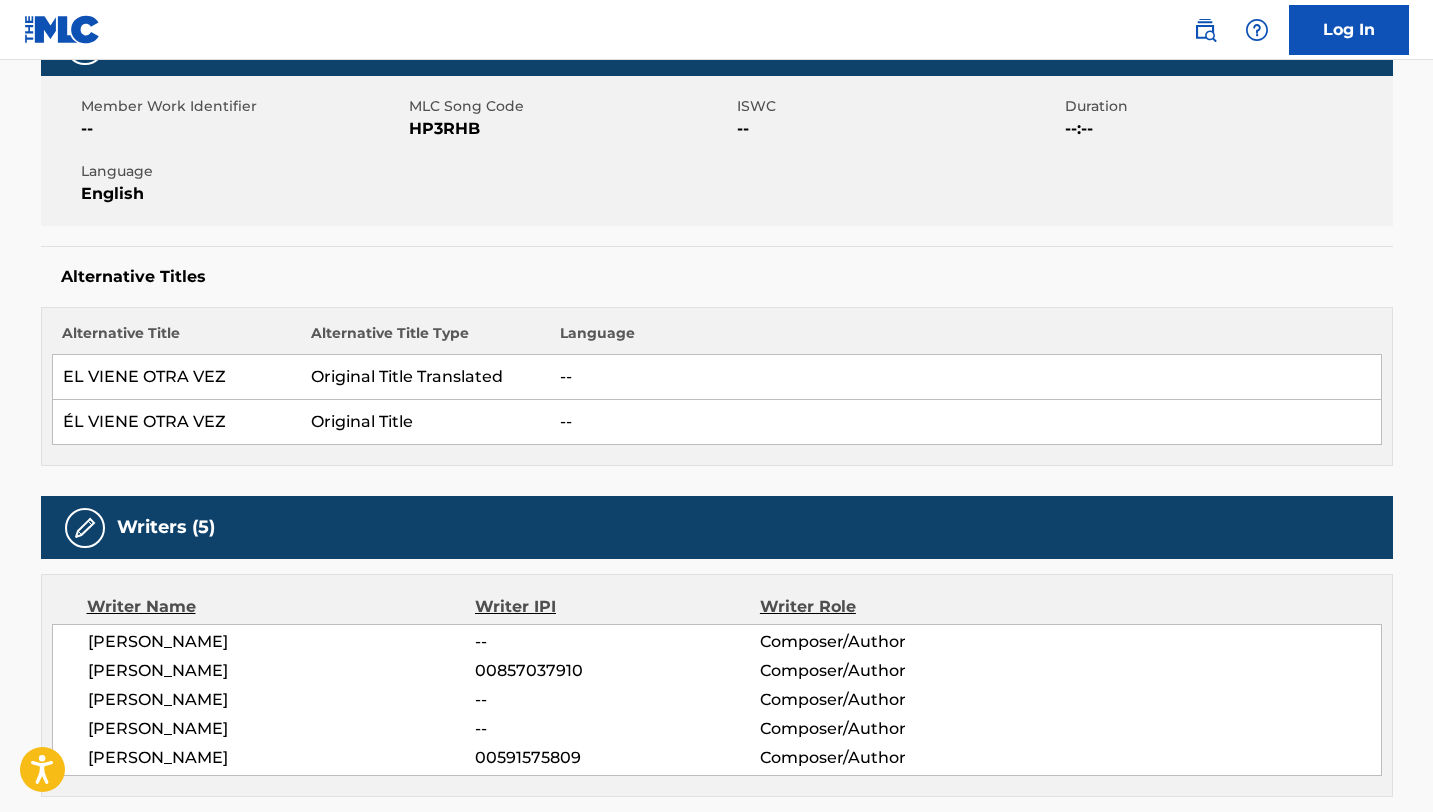 scroll, scrollTop: 0, scrollLeft: 0, axis: both 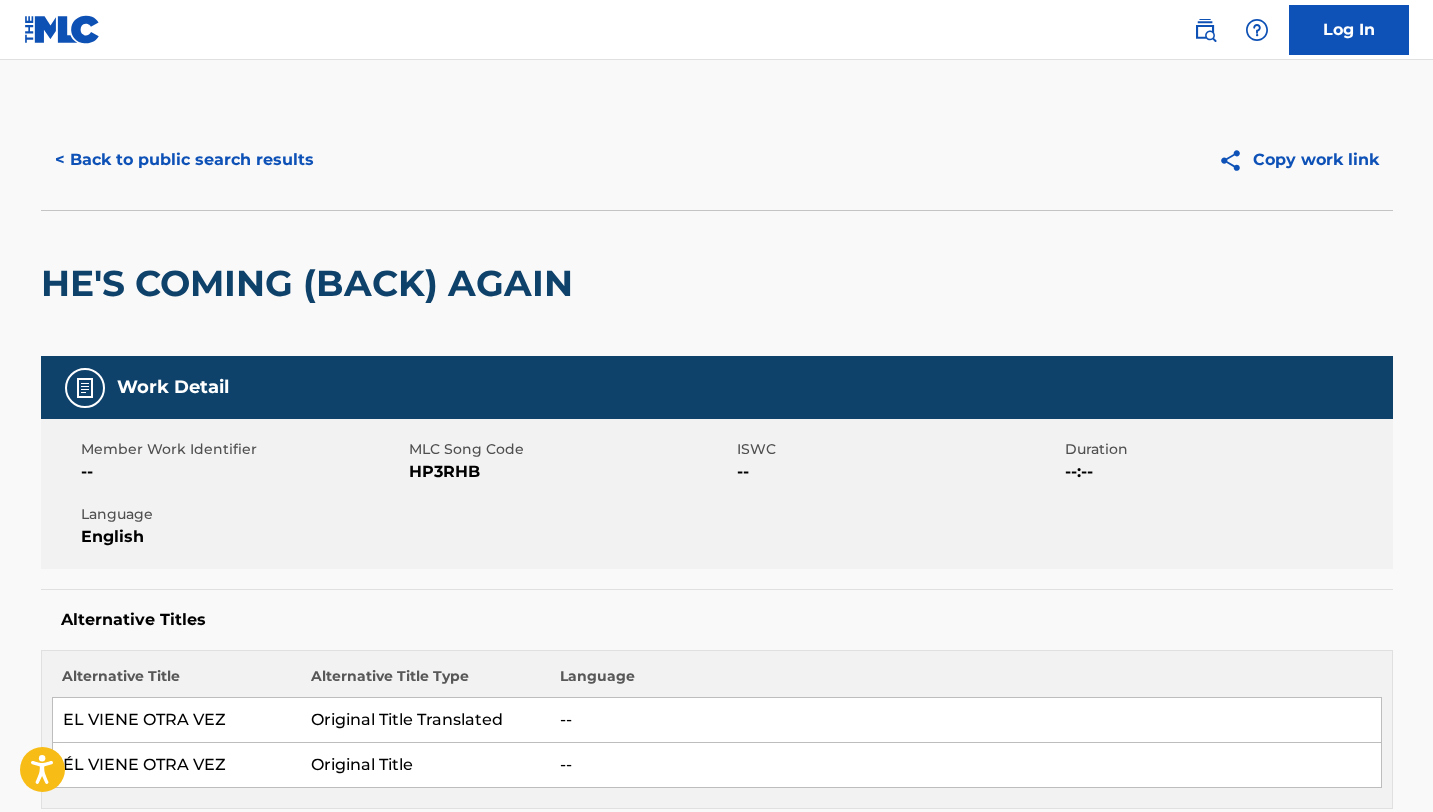 click on "< Back to public search results" at bounding box center [184, 160] 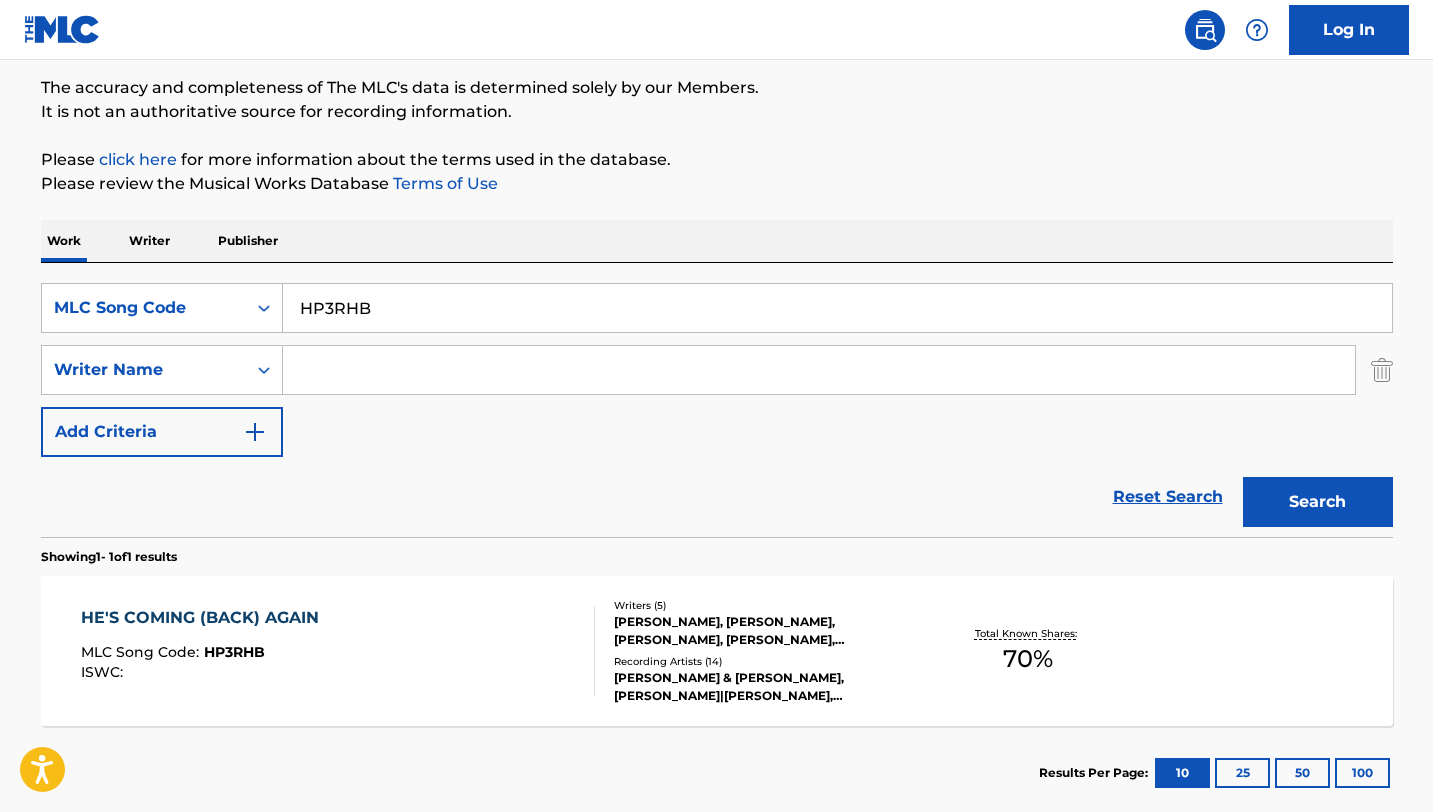 click on "HP3RHB" at bounding box center (837, 308) 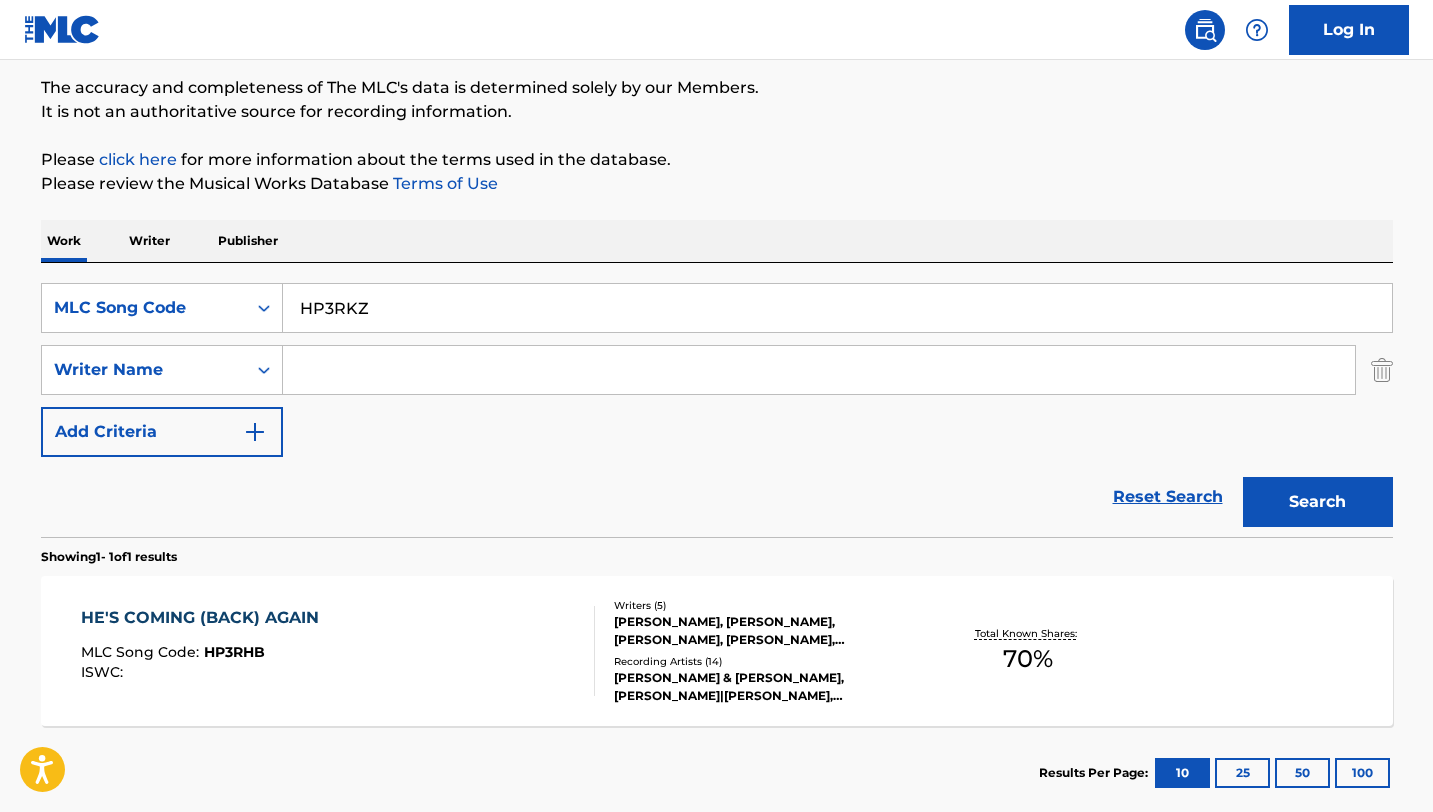 type on "HP3RKZ" 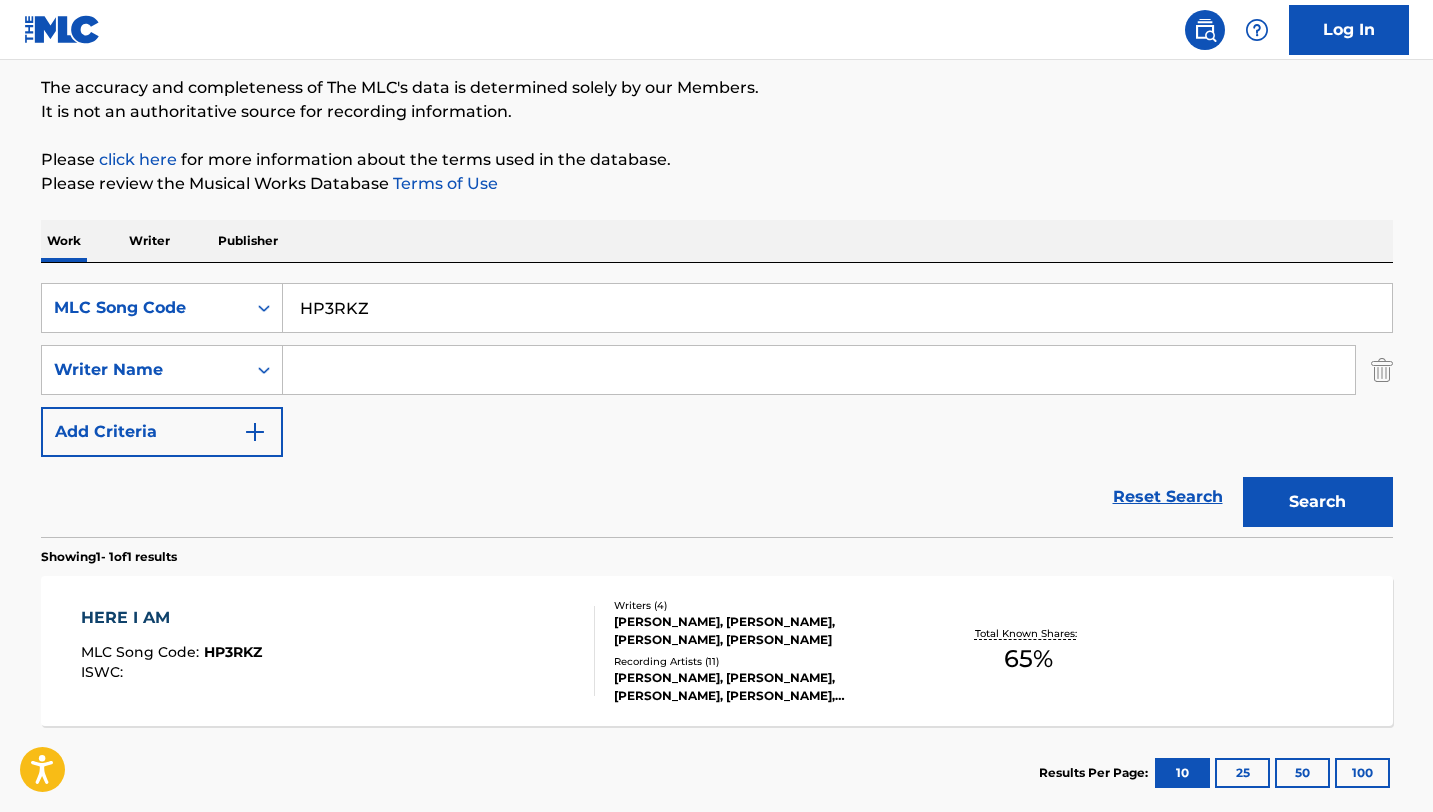 scroll, scrollTop: 276, scrollLeft: 0, axis: vertical 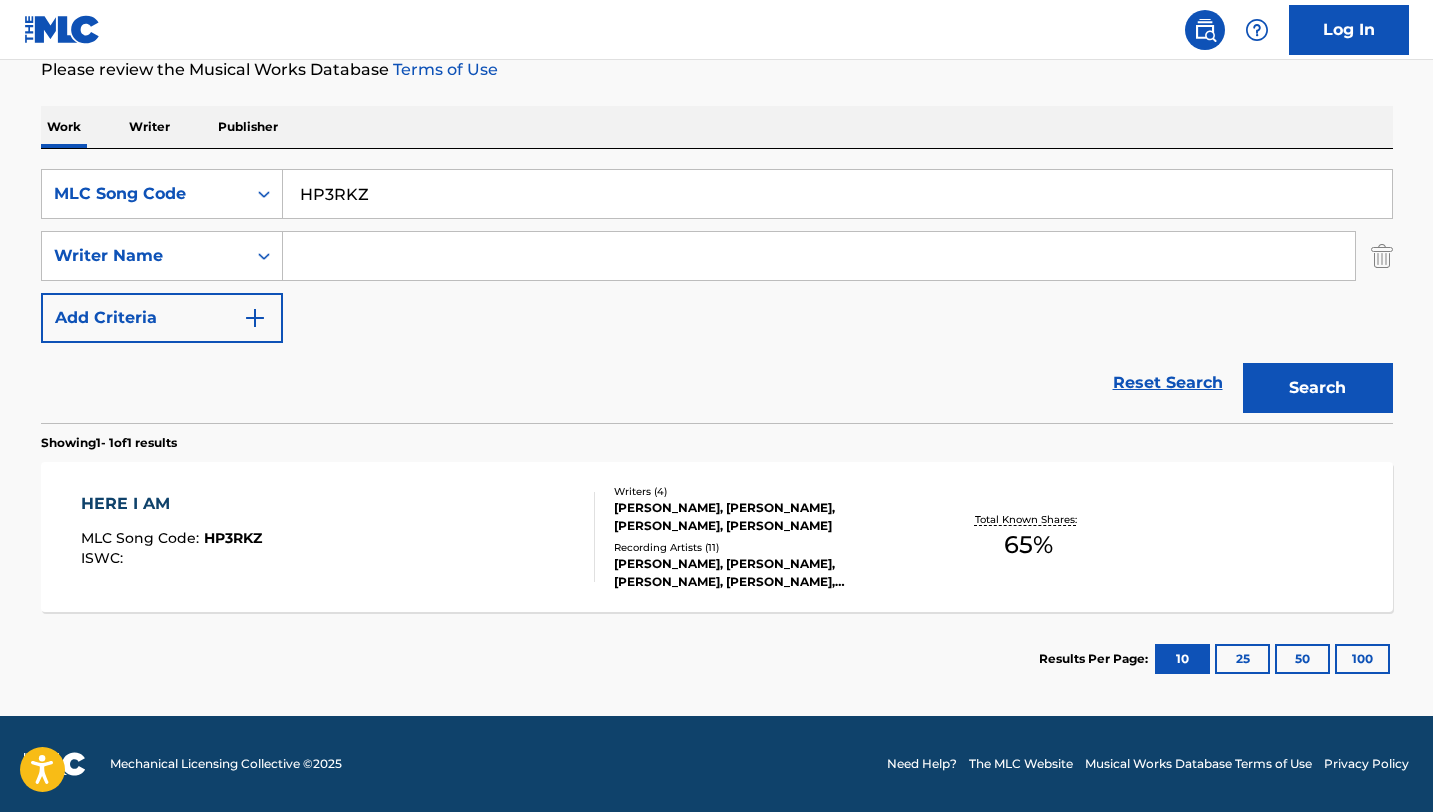 click on "[PERSON_NAME], [PERSON_NAME], [PERSON_NAME], [PERSON_NAME]" at bounding box center (765, 517) 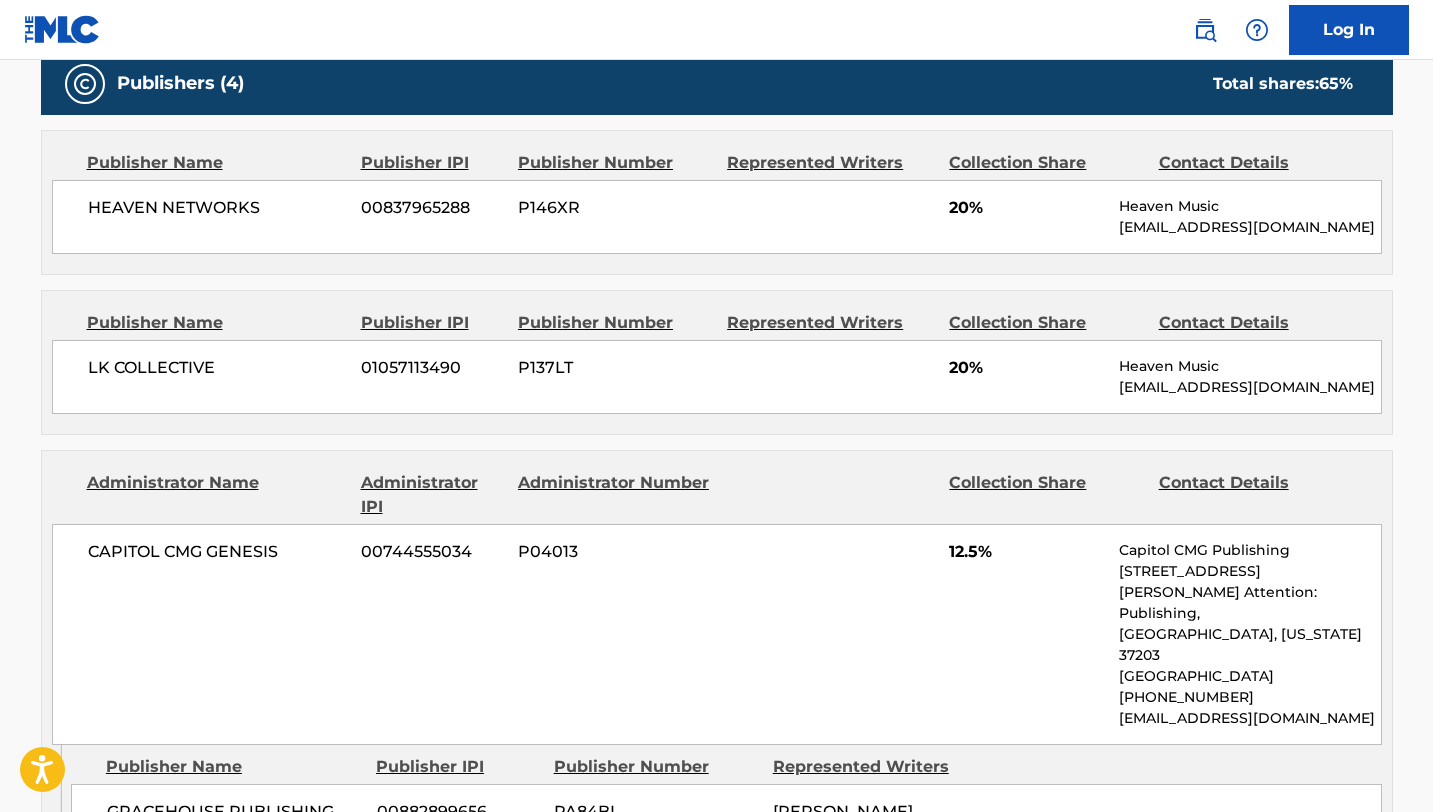 scroll, scrollTop: 1092, scrollLeft: 0, axis: vertical 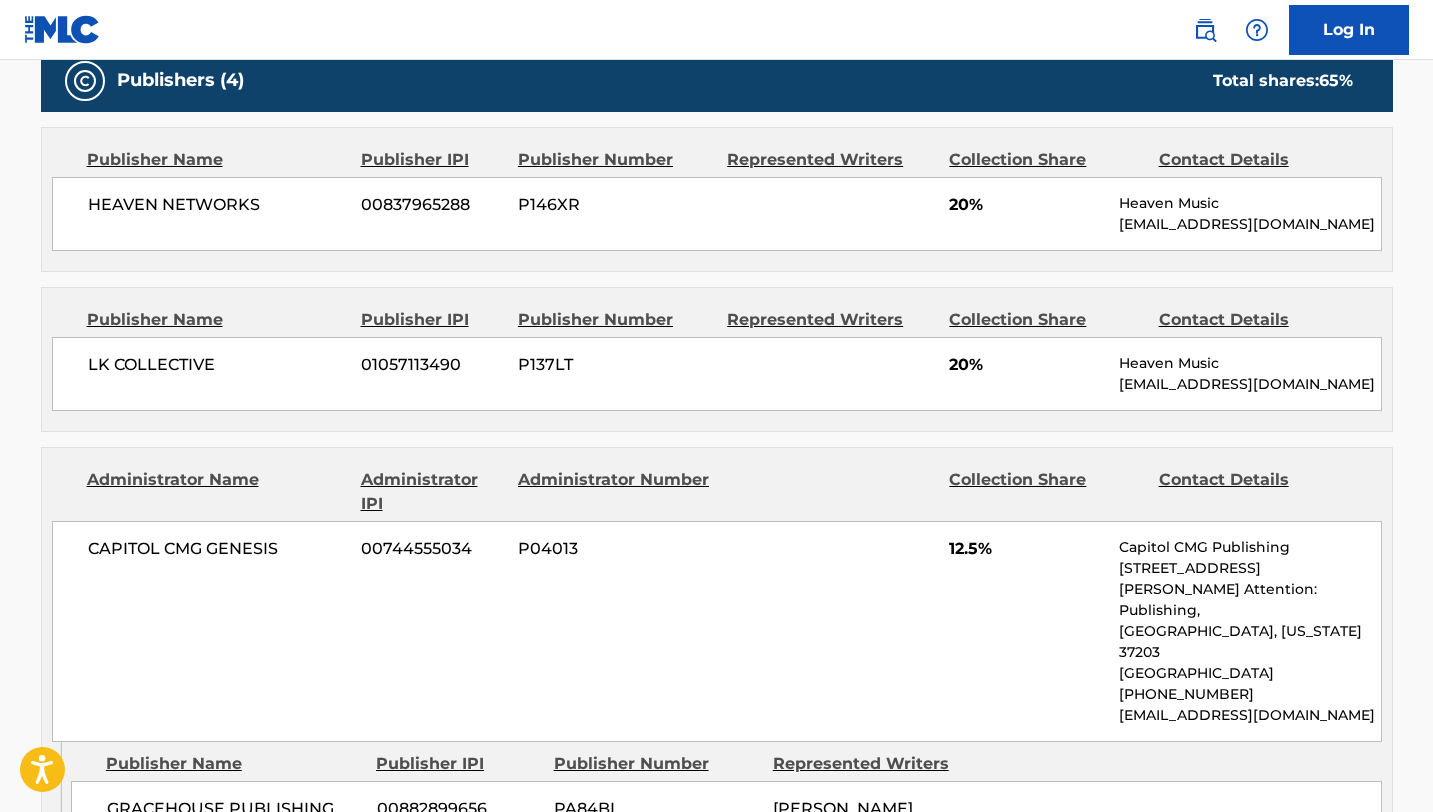 click on "LK COLLECTIVE 01057113490 P137LT 20% Heaven Music [EMAIL_ADDRESS][DOMAIN_NAME]" at bounding box center [717, 374] 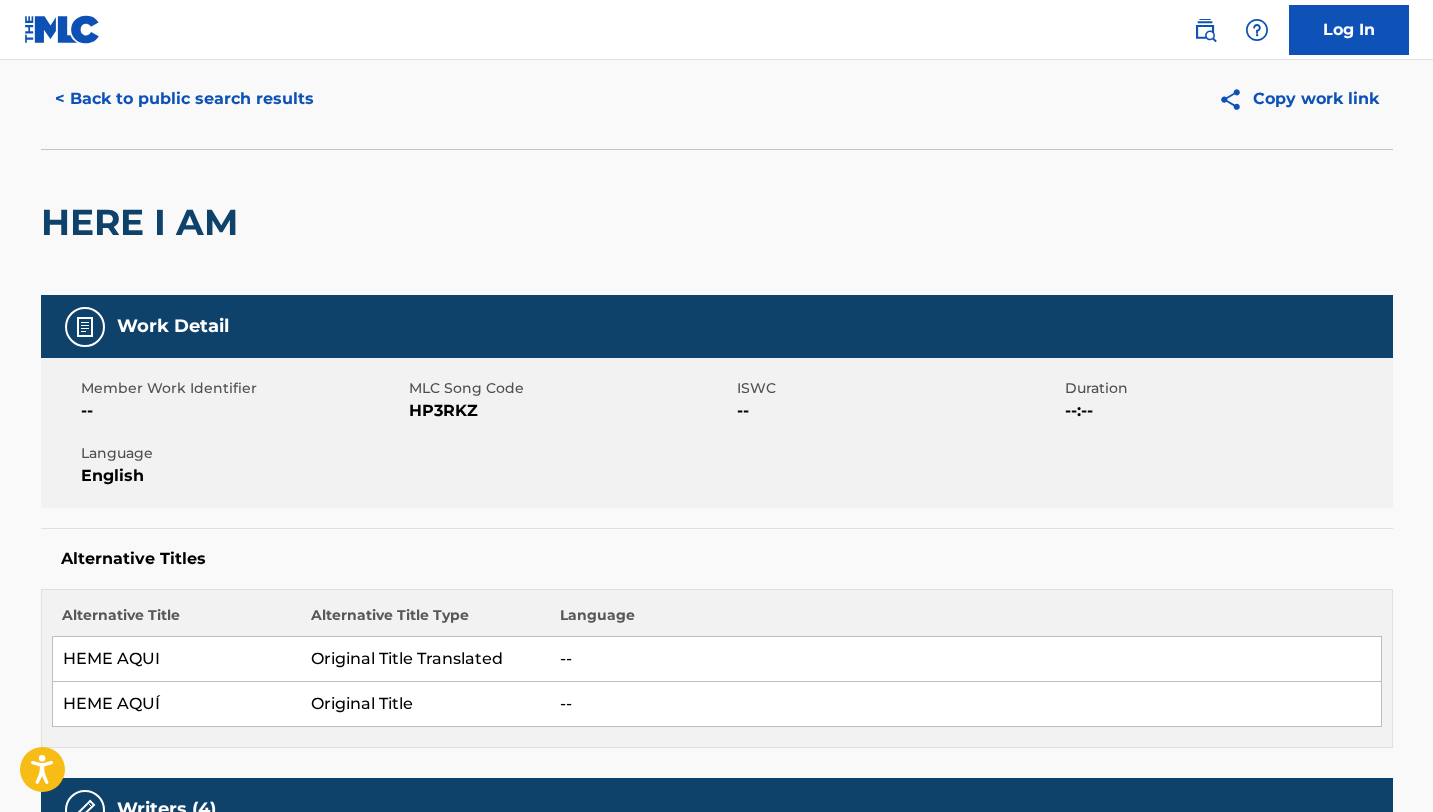 scroll, scrollTop: 0, scrollLeft: 0, axis: both 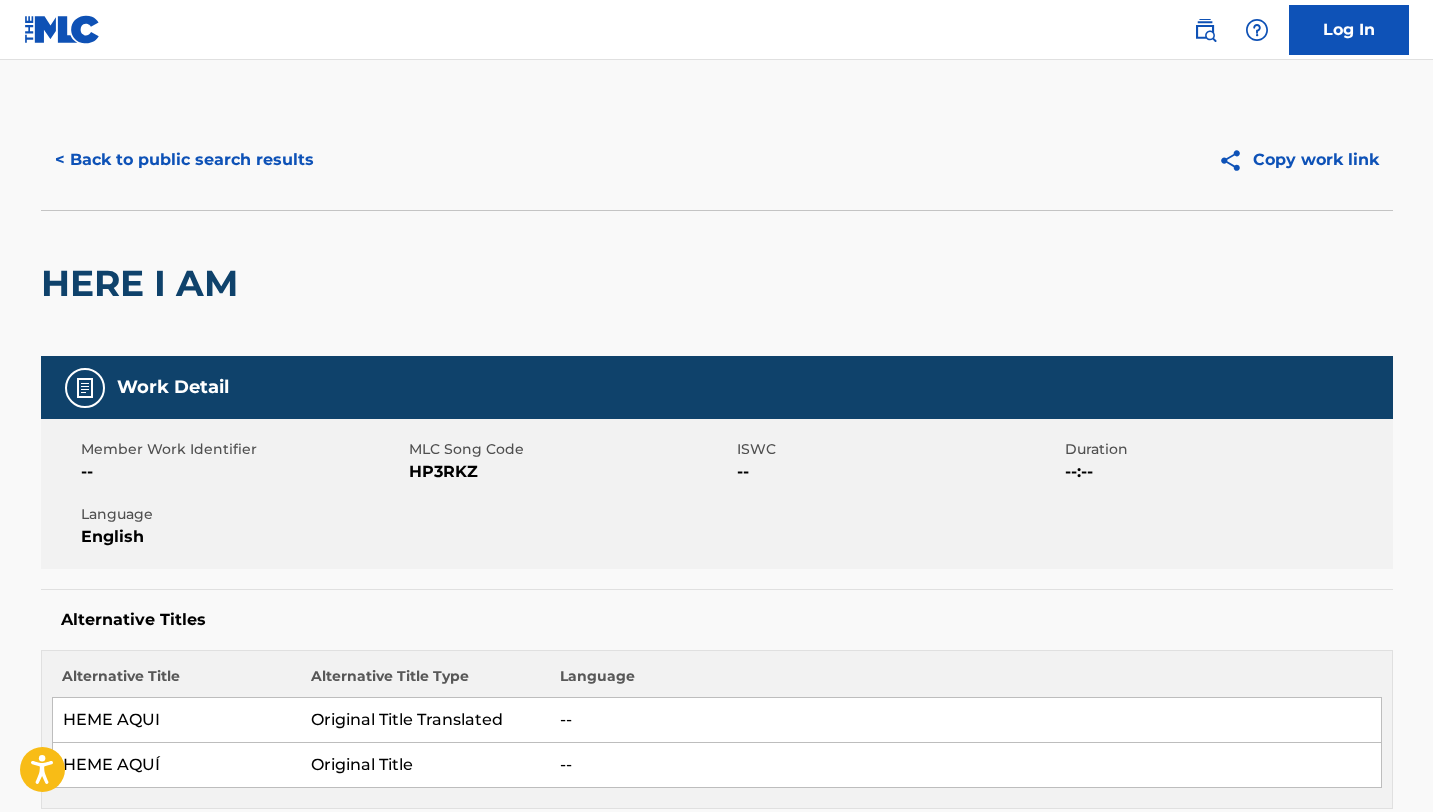 click on "< Back to public search results" at bounding box center [184, 160] 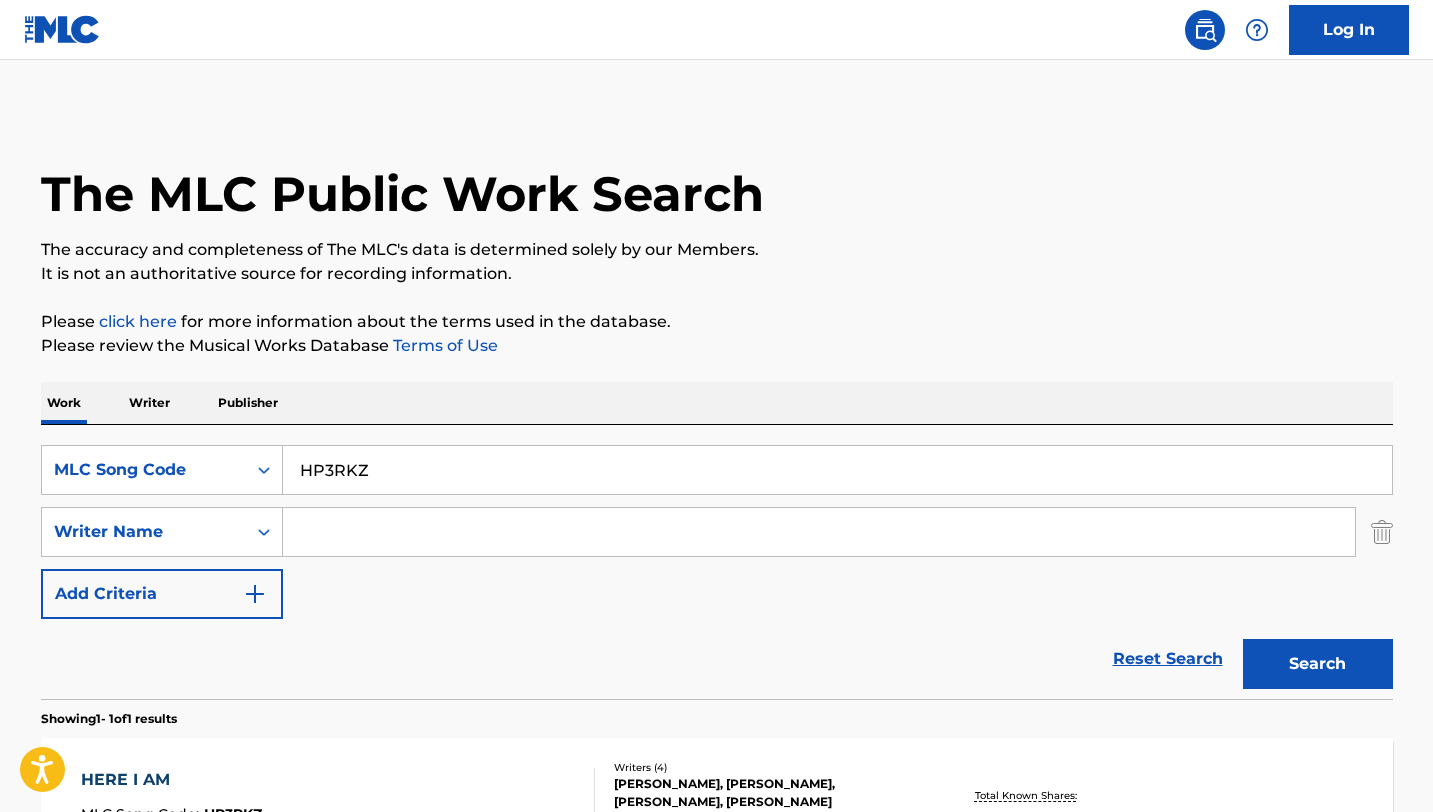 scroll, scrollTop: 162, scrollLeft: 0, axis: vertical 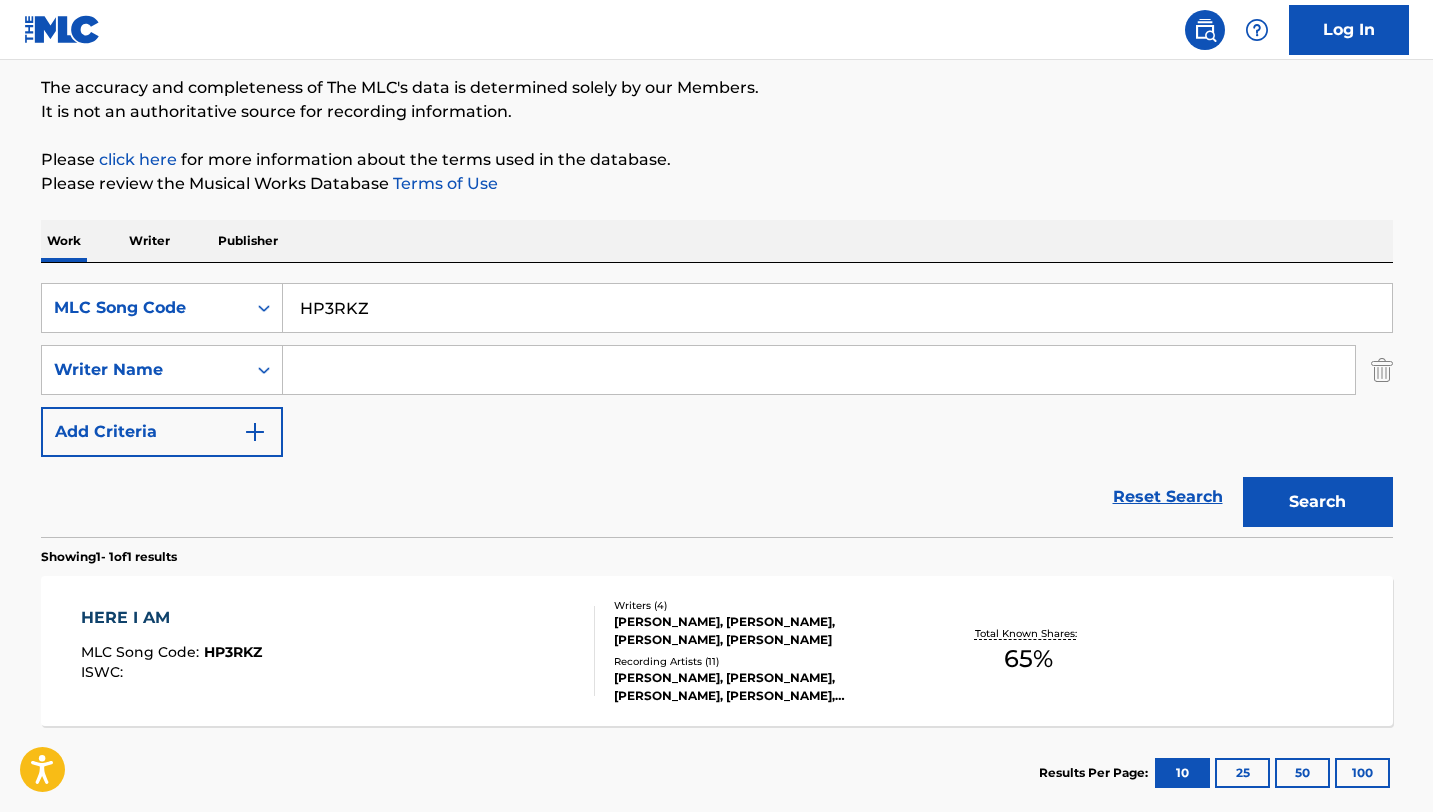 click on "HP3RKZ" at bounding box center [837, 308] 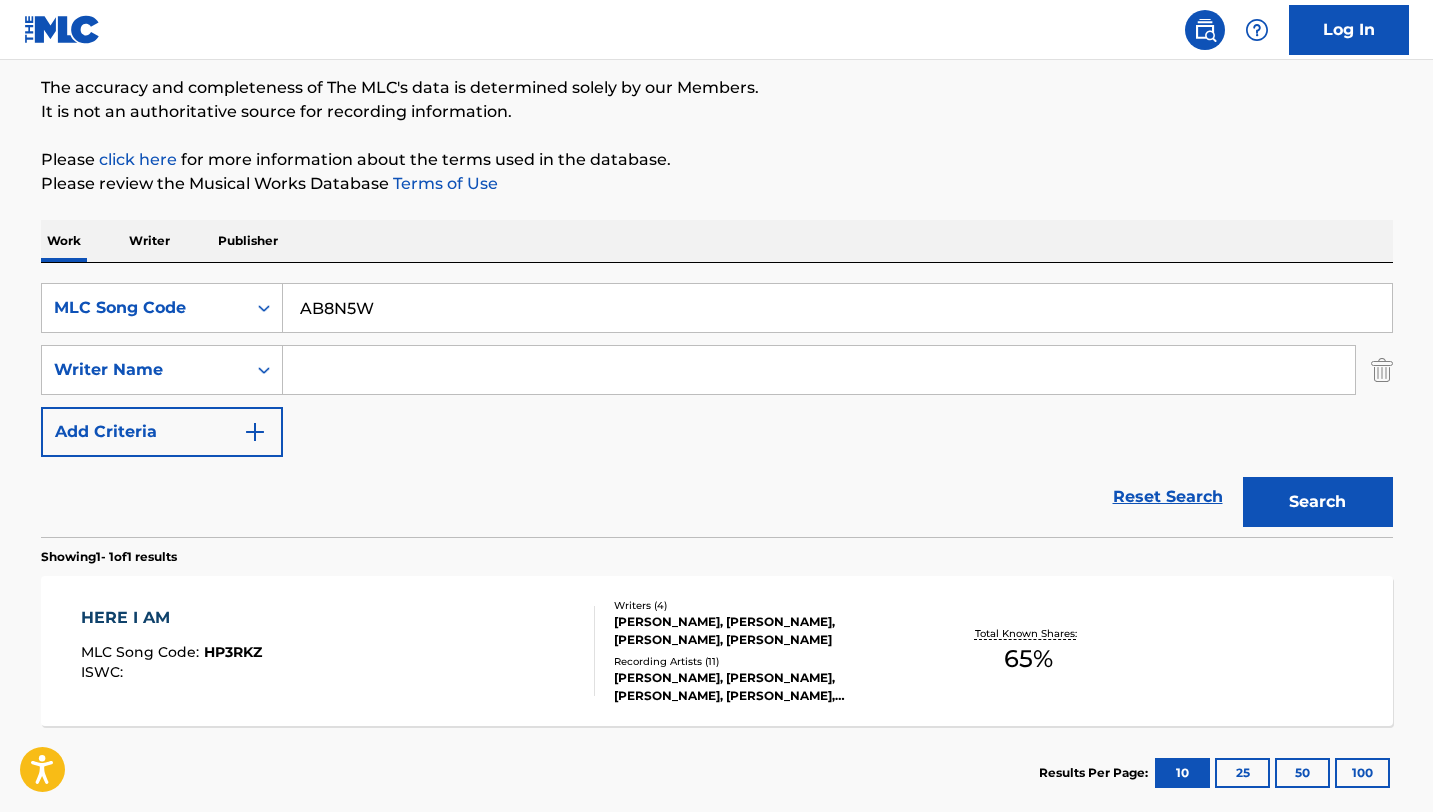 type on "AB8N5W" 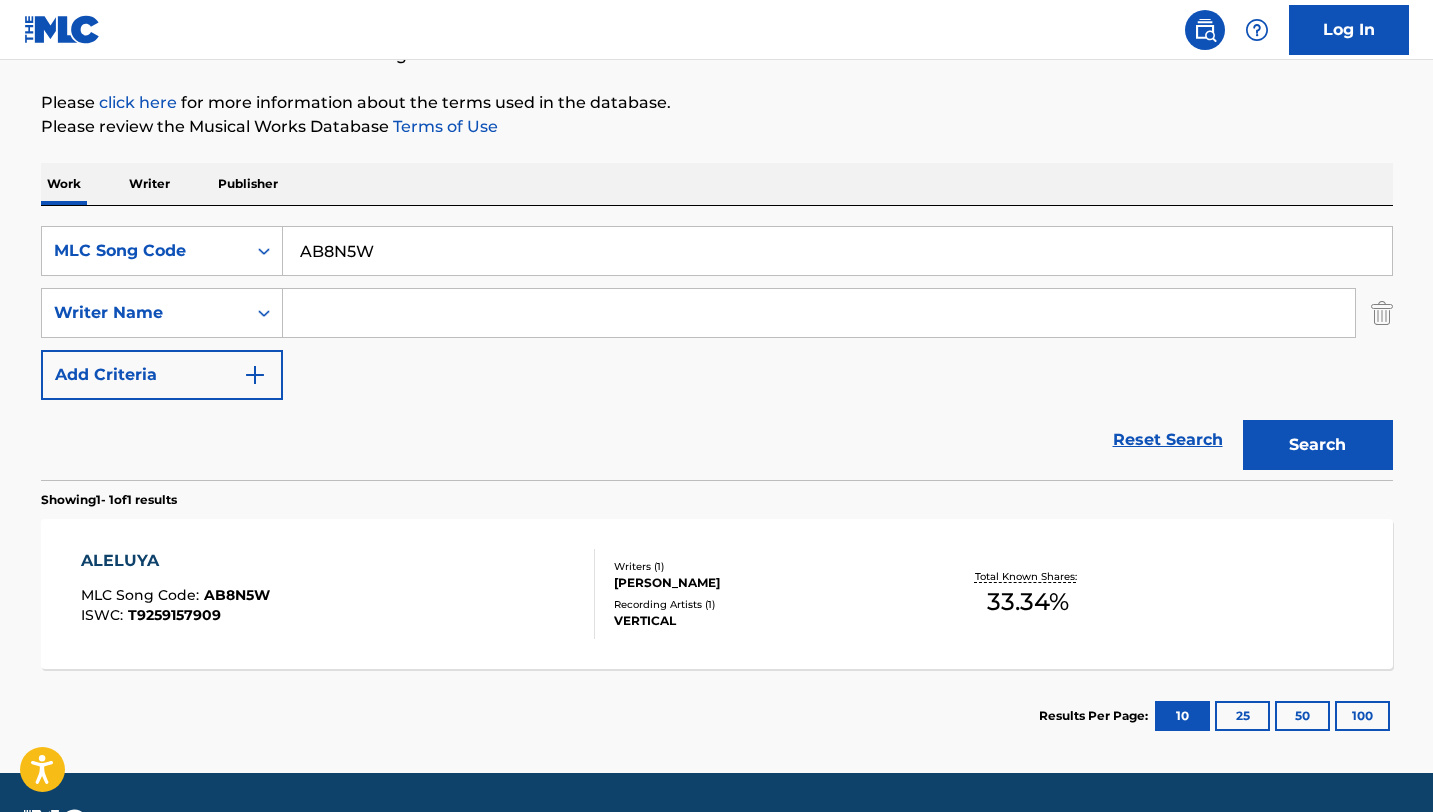 scroll, scrollTop: 230, scrollLeft: 0, axis: vertical 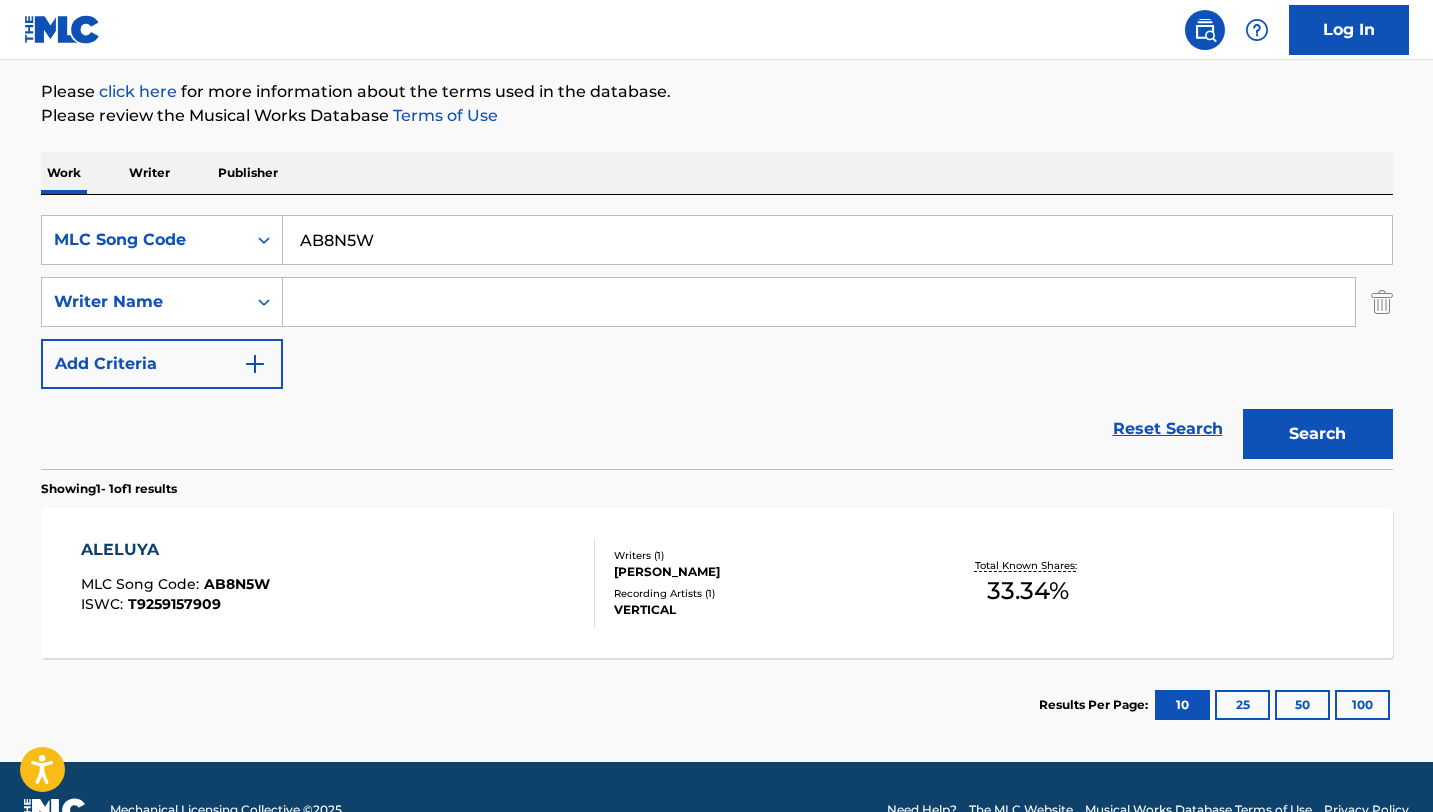 click on "ALELUYA MLC Song Code : AB8N5W ISWC : T9259157909 Writers ( 1 ) [PERSON_NAME] Recording Artists ( 1 ) VERTICAL Total Known Shares: 33.34 %" at bounding box center (717, 583) 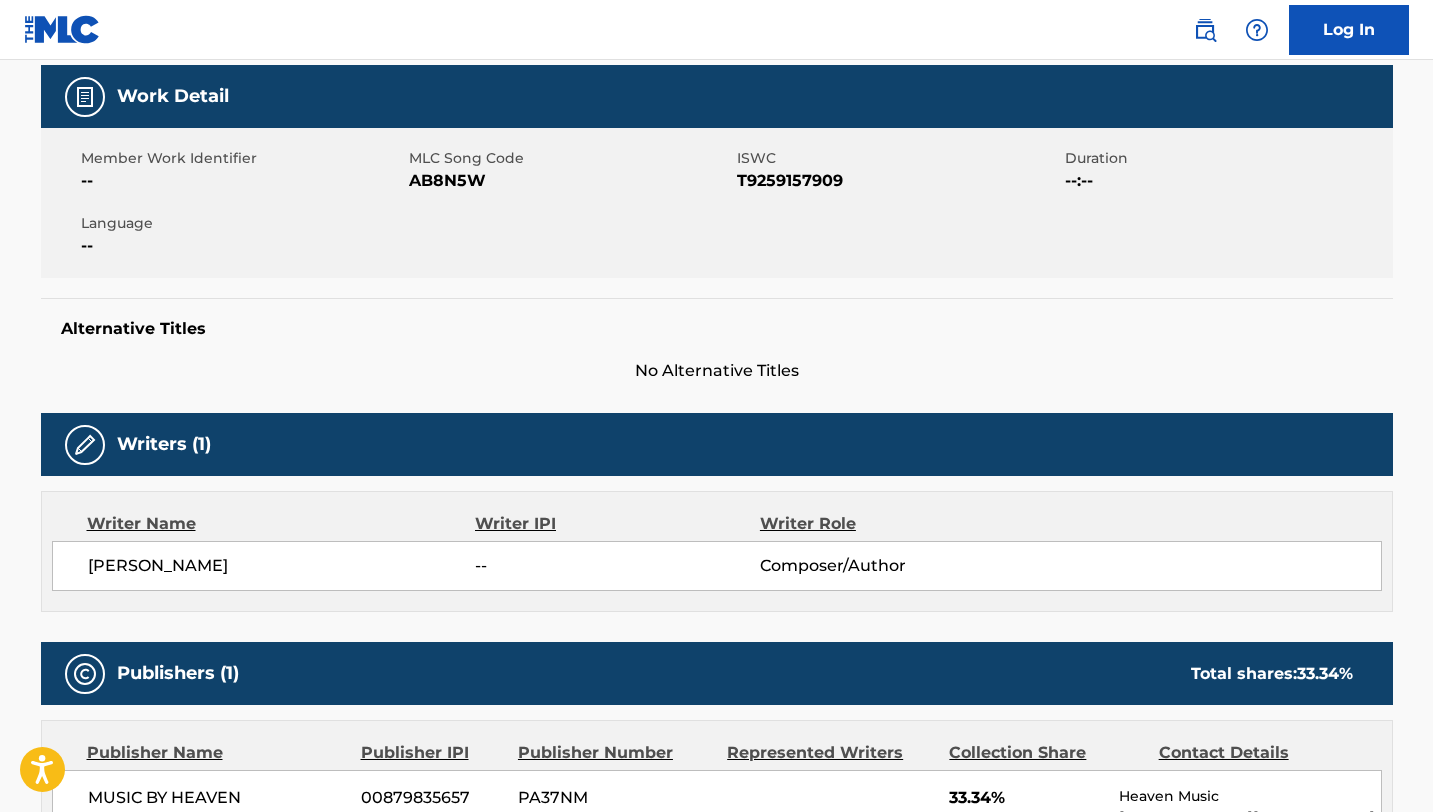 scroll, scrollTop: 0, scrollLeft: 0, axis: both 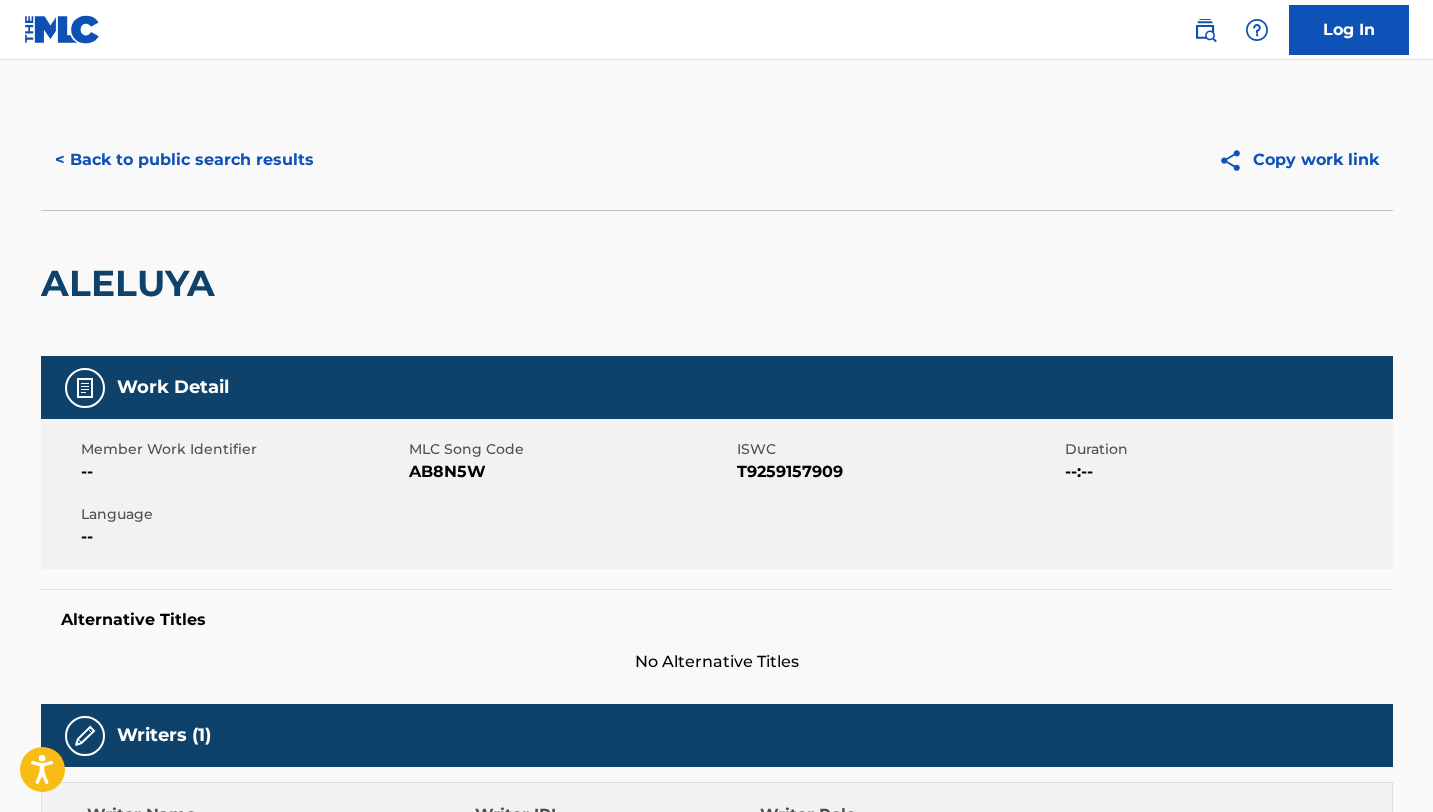 click on "< Back to public search results" at bounding box center [184, 160] 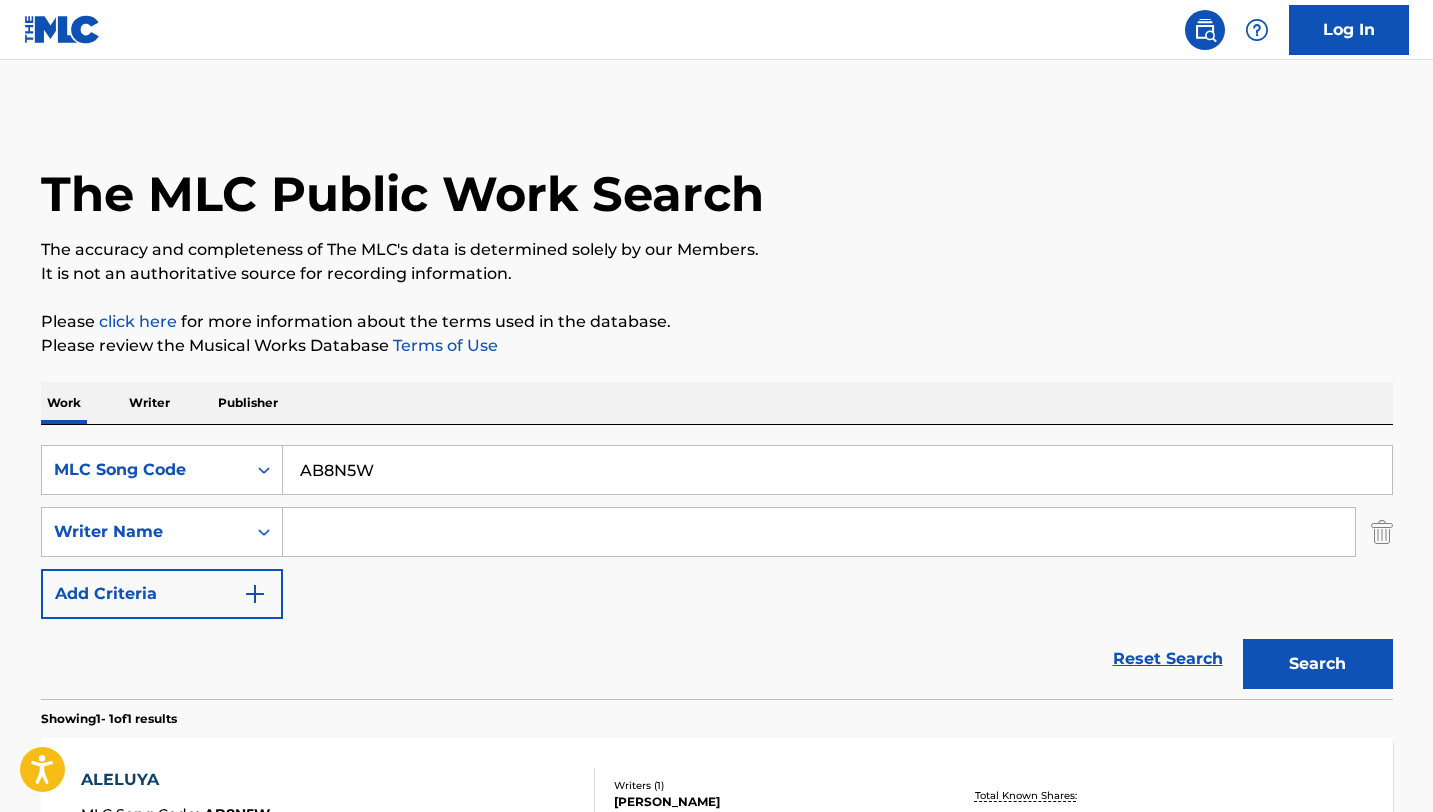 scroll, scrollTop: 162, scrollLeft: 0, axis: vertical 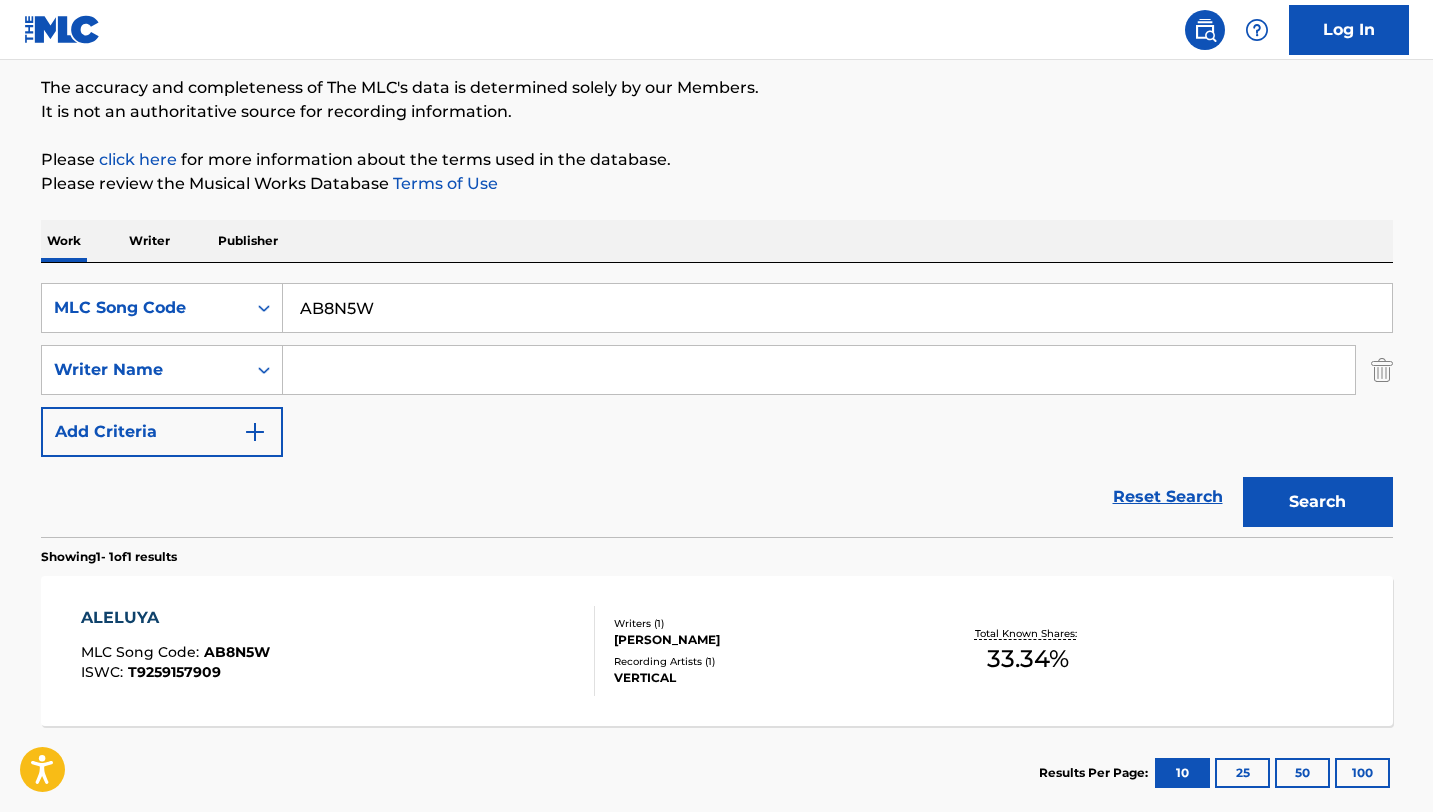click on "AB8N5W" at bounding box center (837, 308) 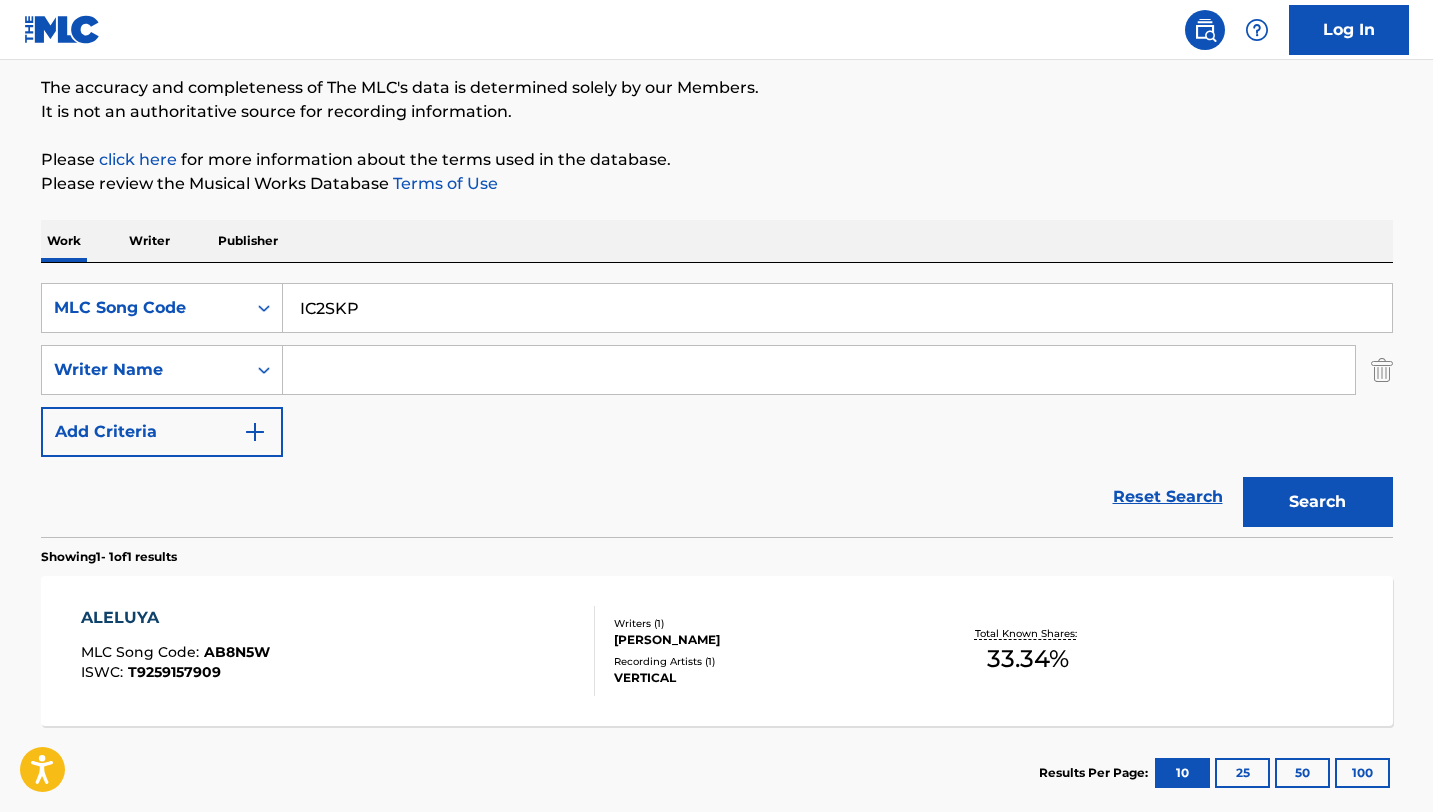 type on "IC2SKP" 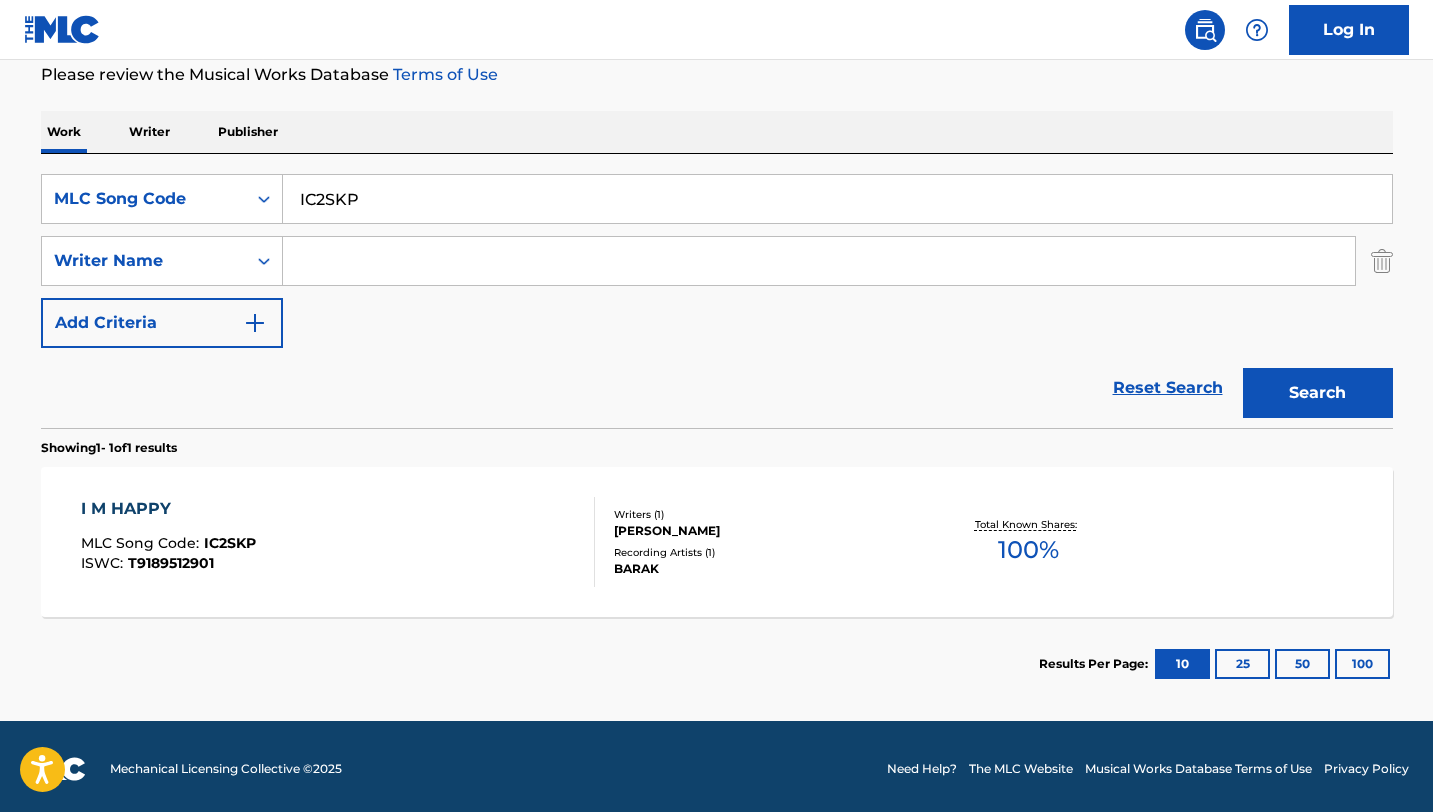 scroll, scrollTop: 276, scrollLeft: 0, axis: vertical 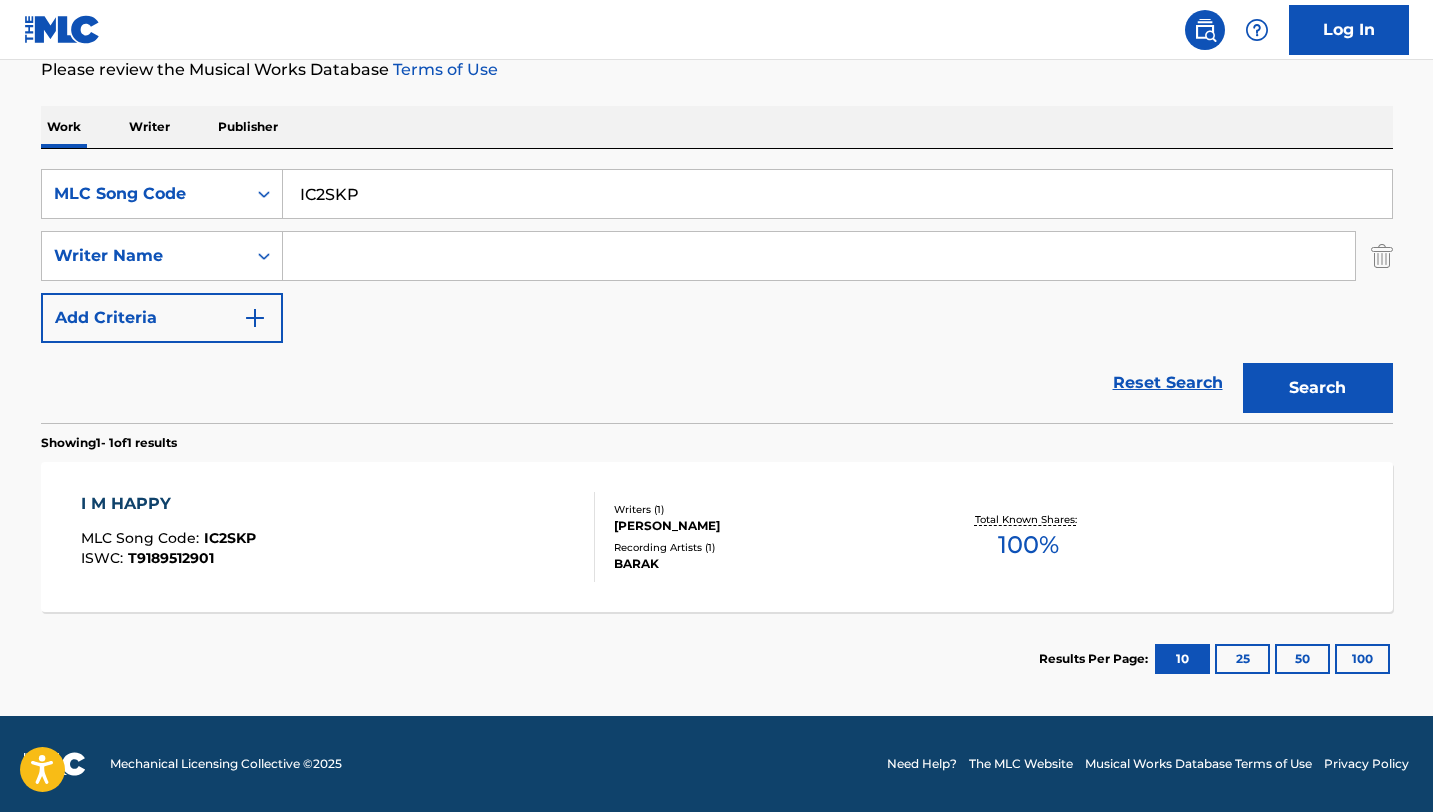 click on "Writers ( 1 ) [PERSON_NAME] Recording Artists ( 1 ) [PERSON_NAME]" at bounding box center [755, 537] 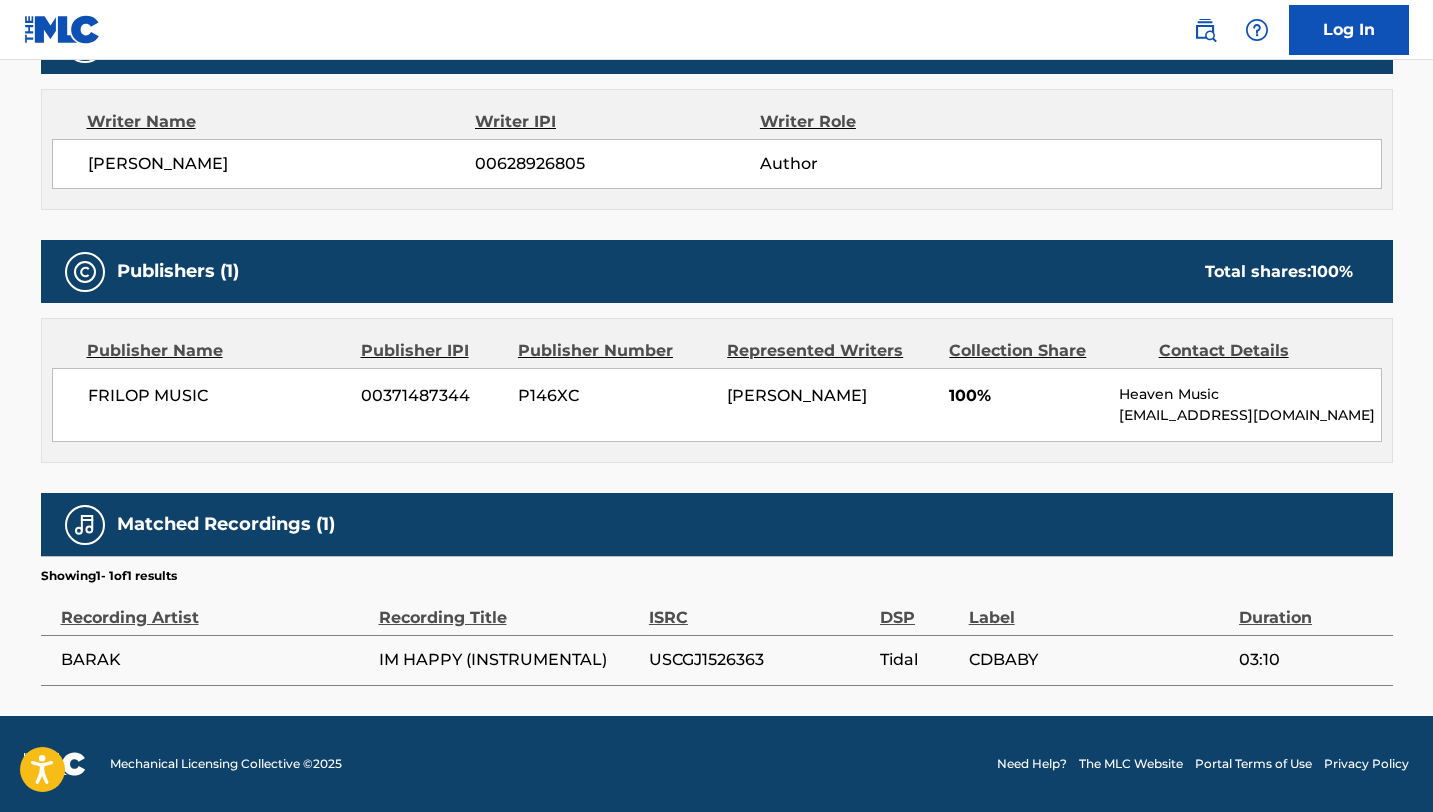 scroll, scrollTop: 0, scrollLeft: 0, axis: both 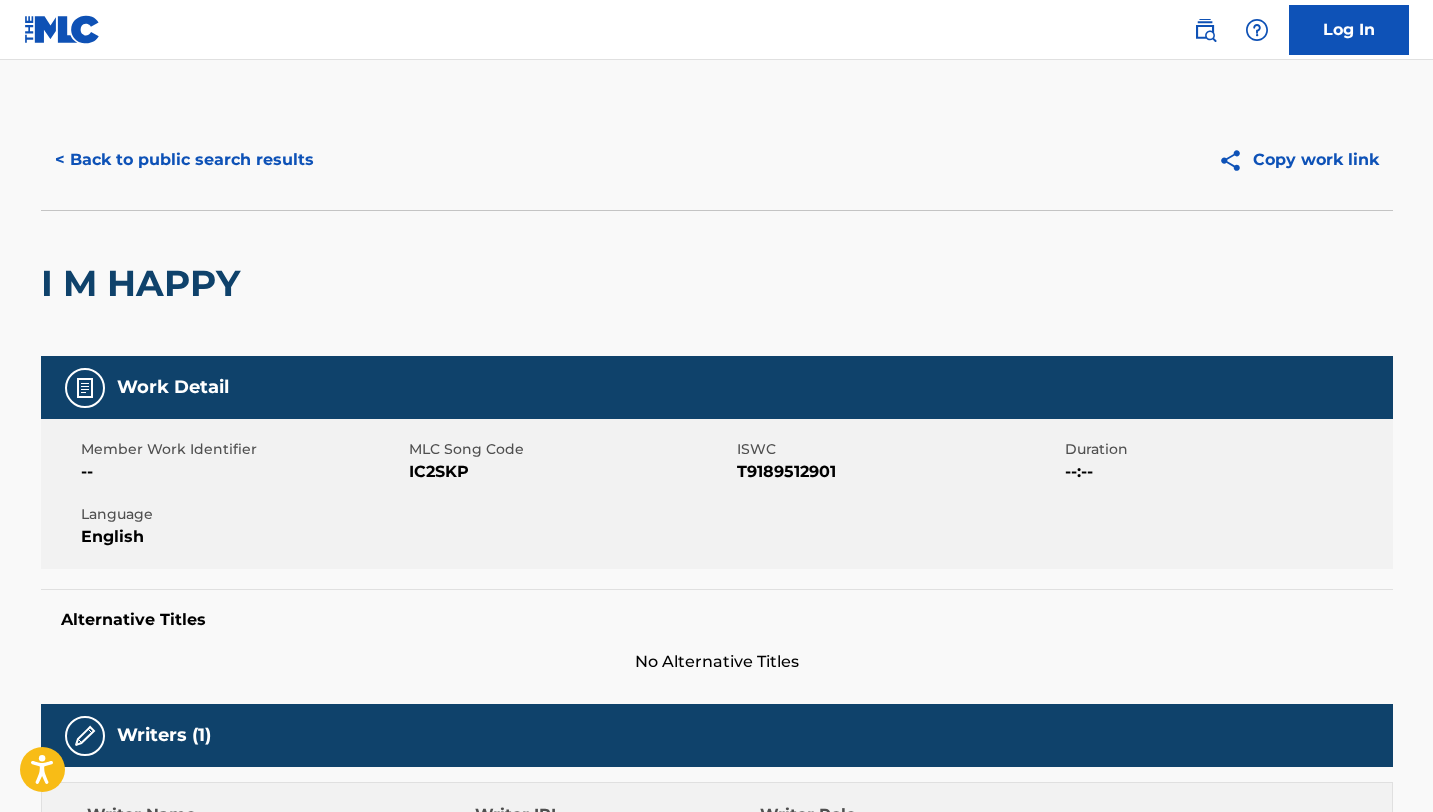 click on "< Back to public search results" at bounding box center [184, 160] 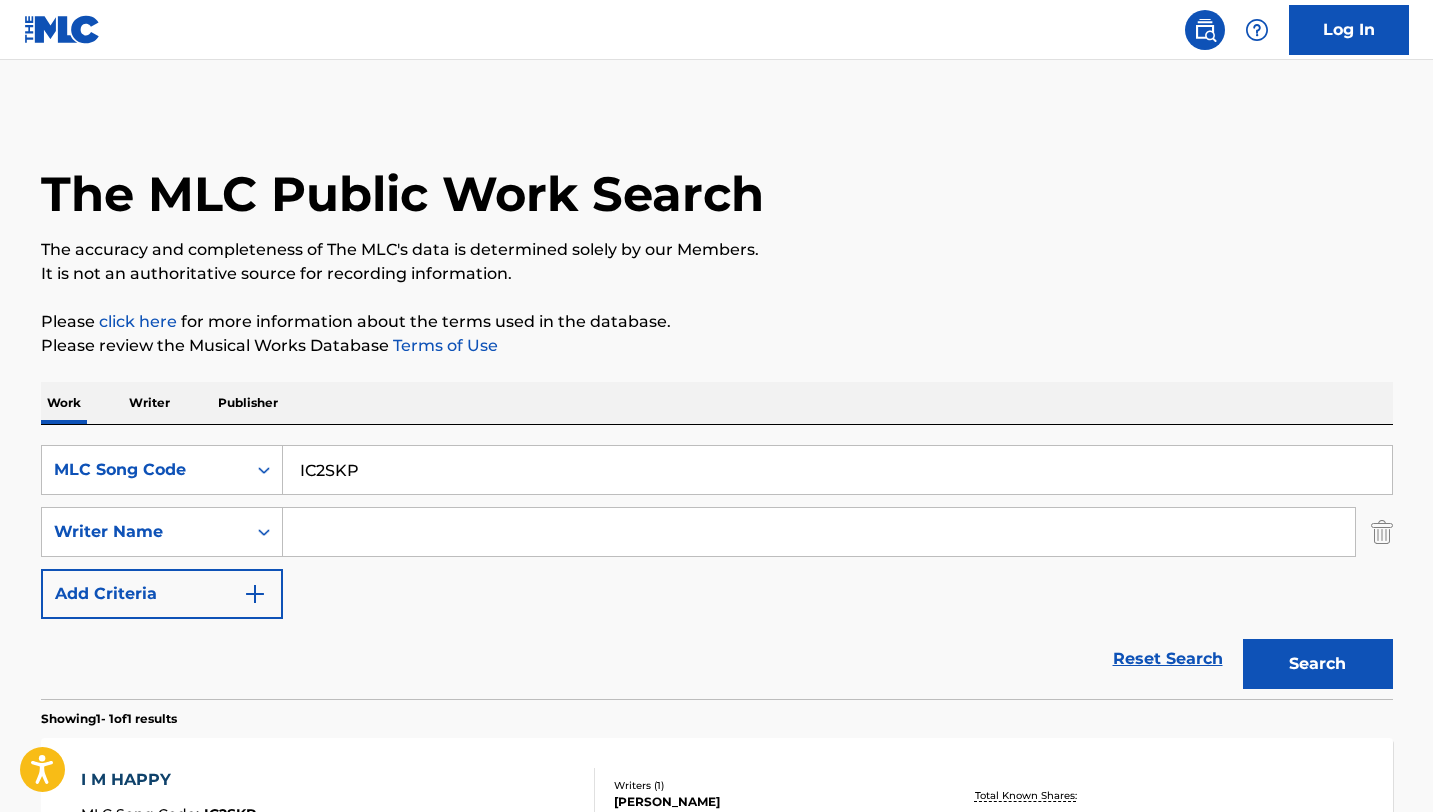 scroll, scrollTop: 162, scrollLeft: 0, axis: vertical 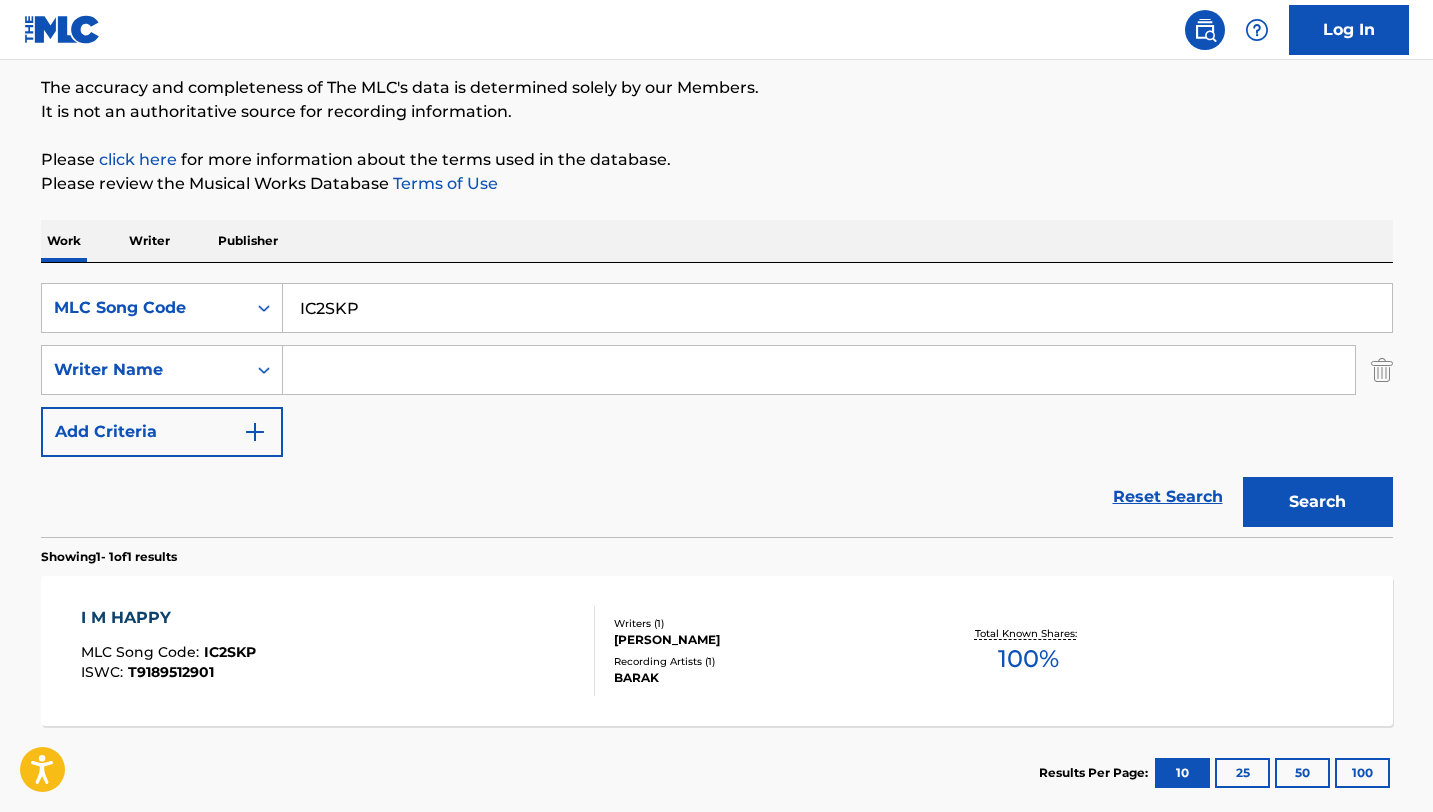 click on "IC2SKP" at bounding box center [837, 308] 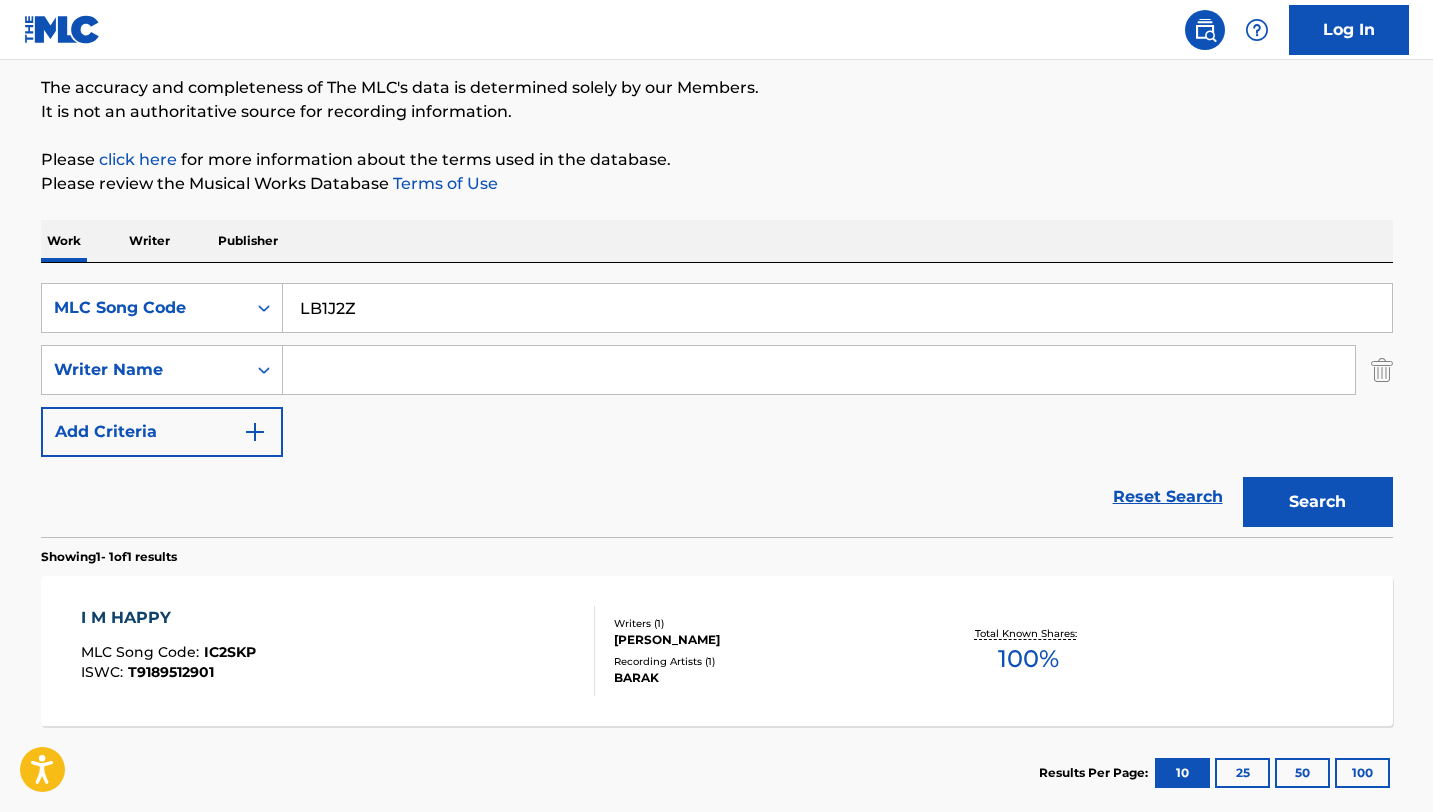click on "Search" at bounding box center (1318, 502) 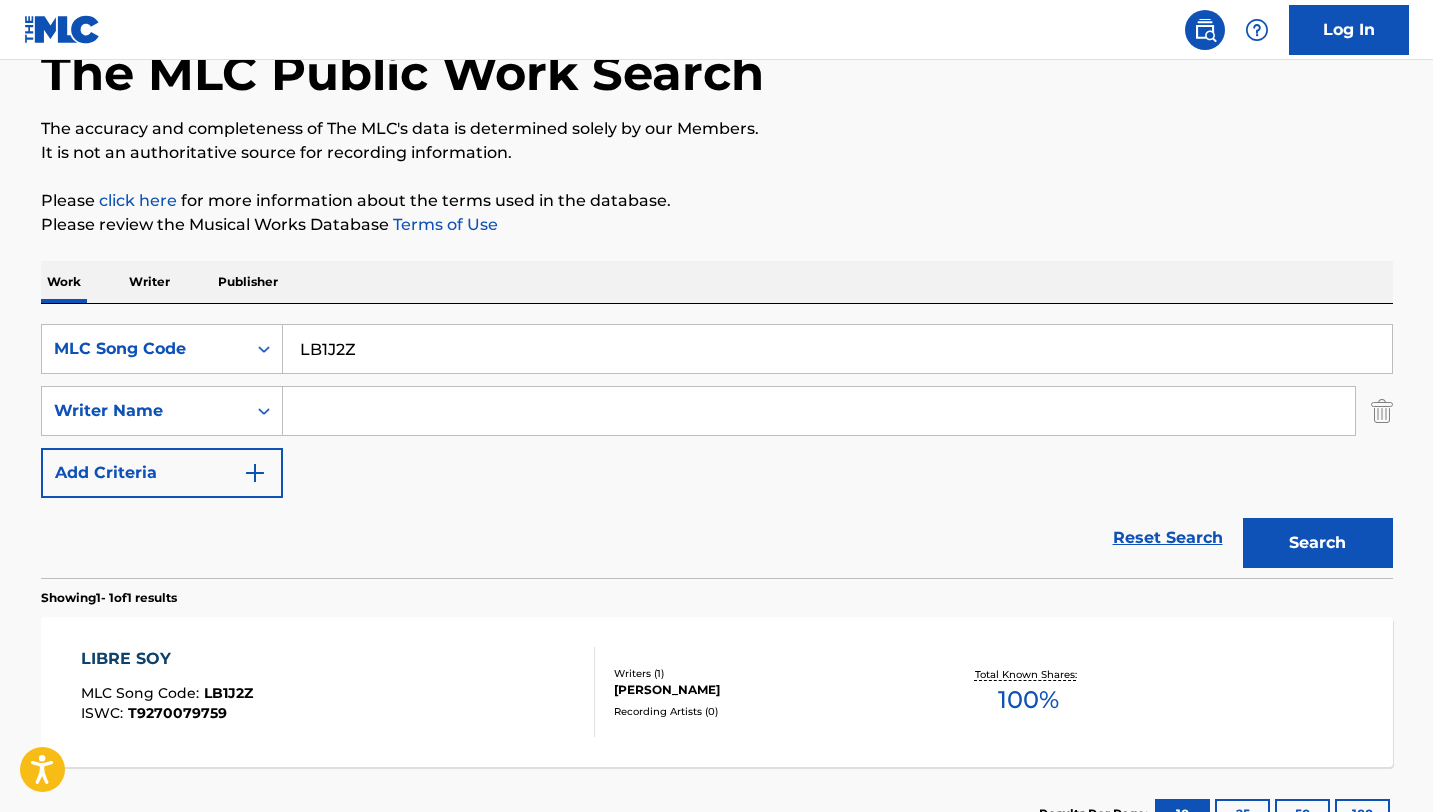scroll, scrollTop: 162, scrollLeft: 0, axis: vertical 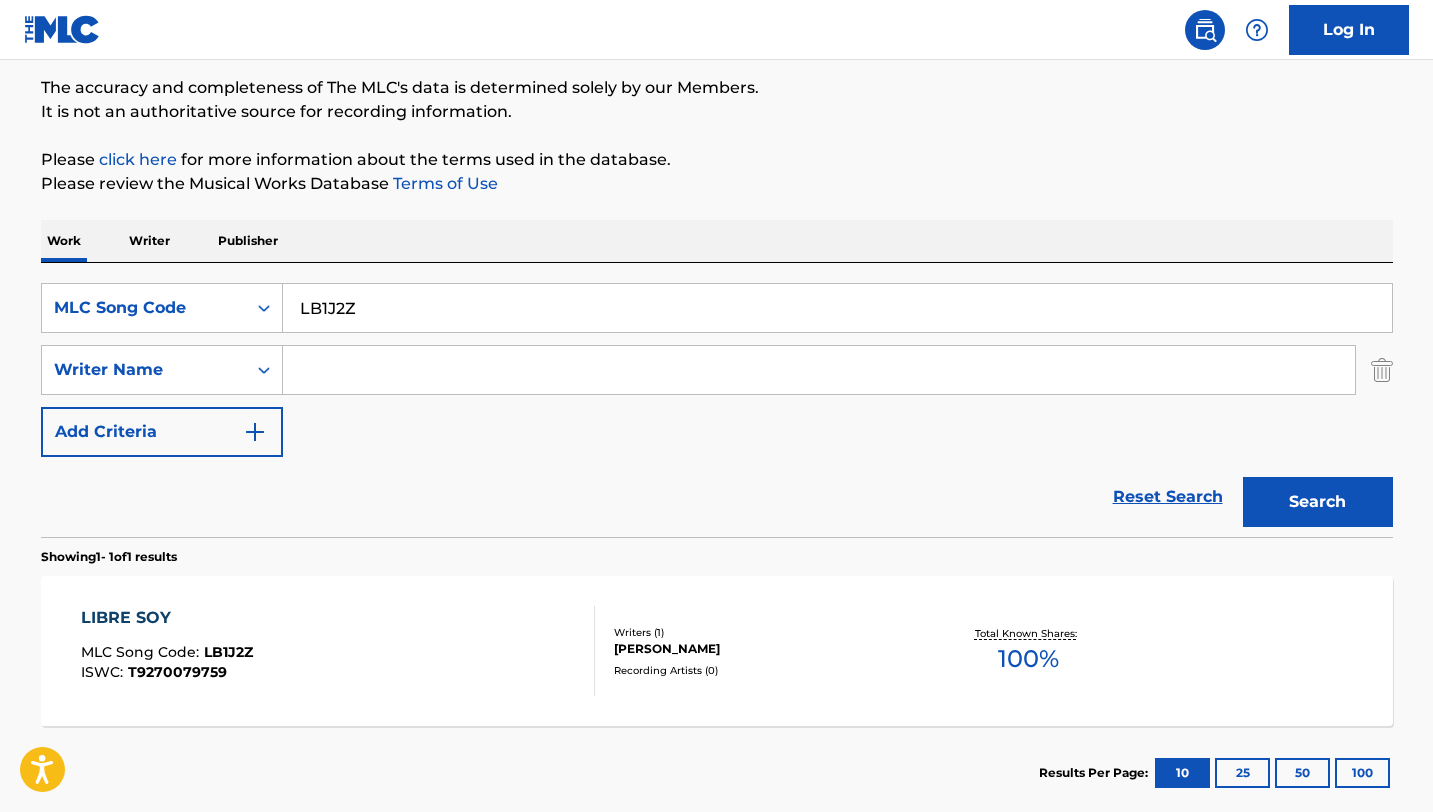 click on "LB1J2Z" at bounding box center (837, 308) 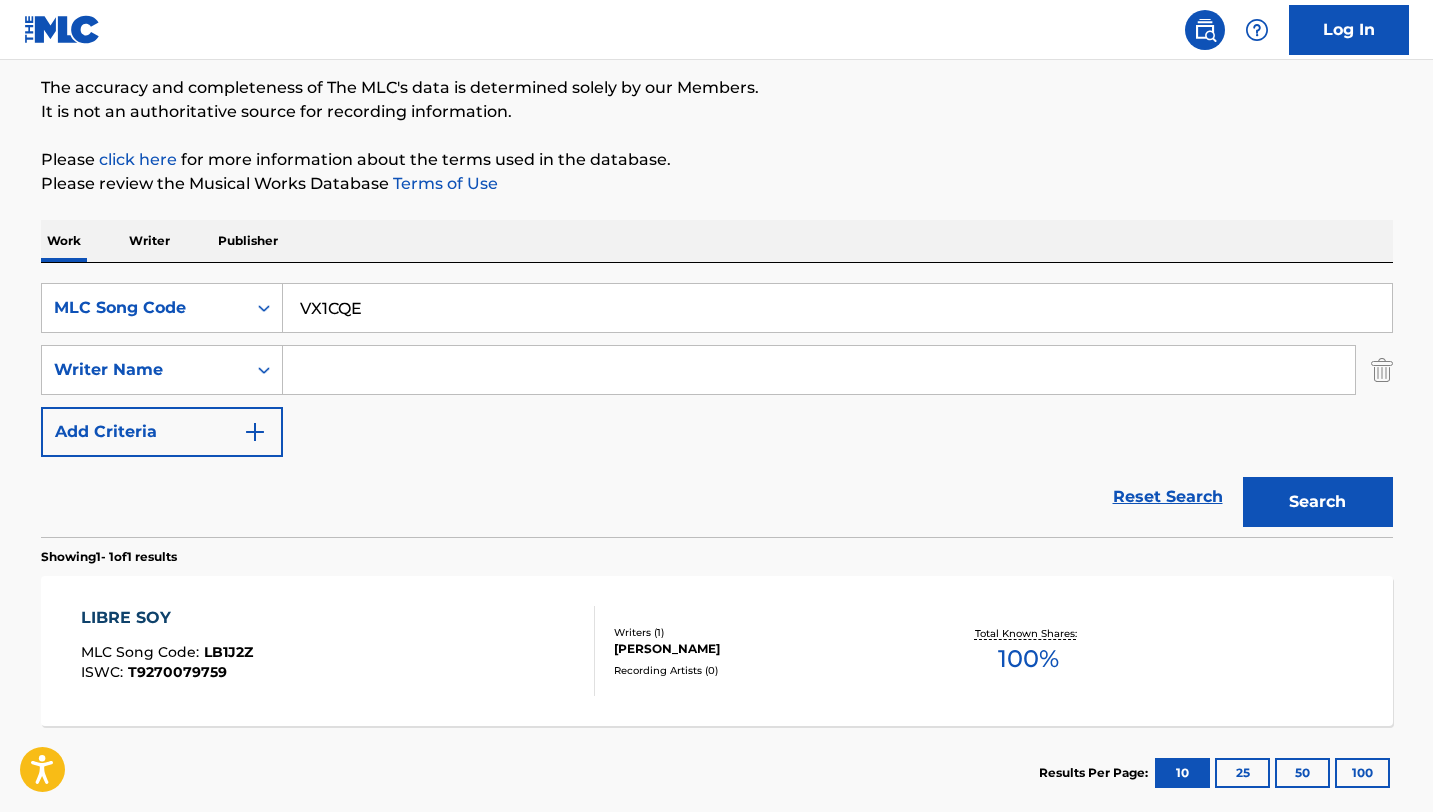 type on "VX1CQE" 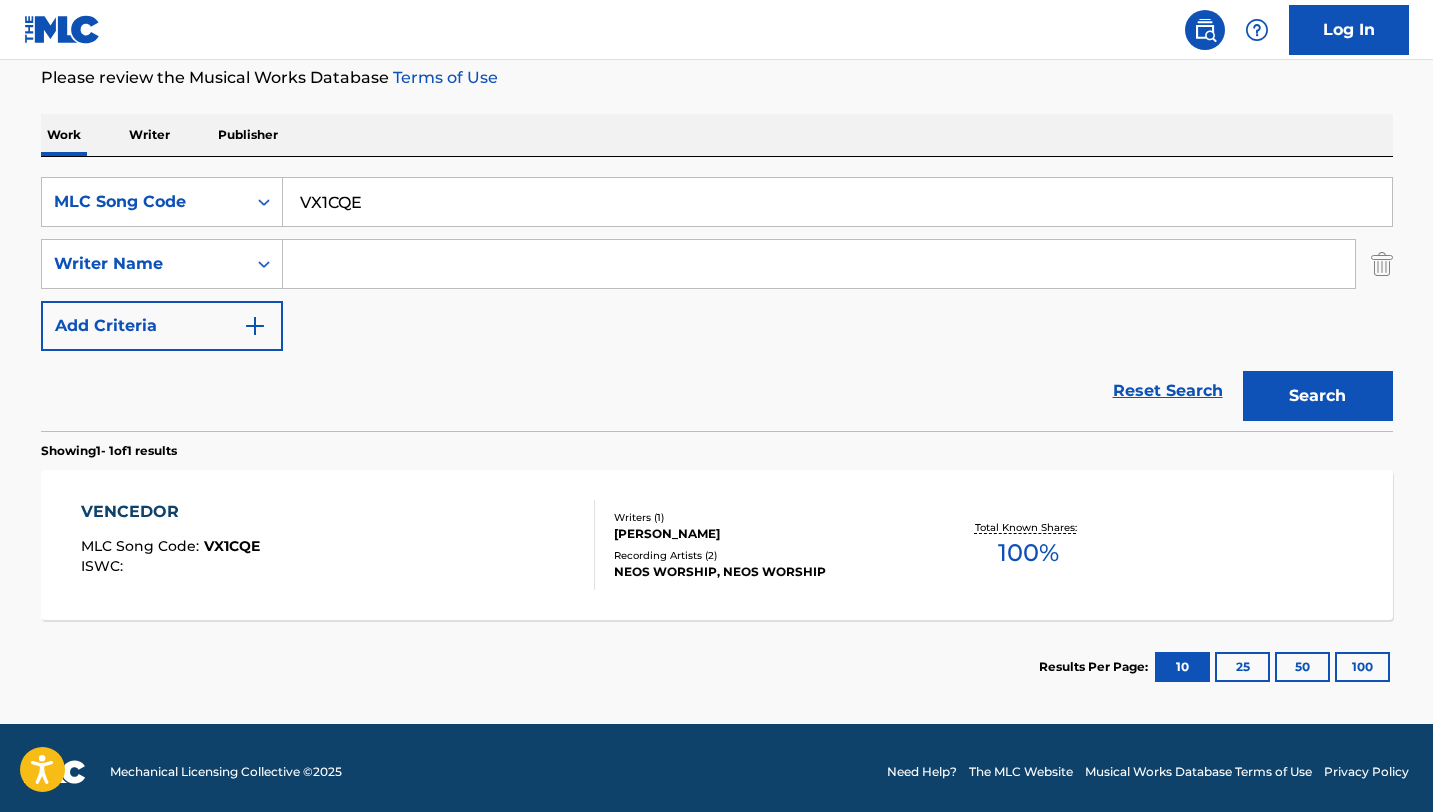 scroll, scrollTop: 276, scrollLeft: 0, axis: vertical 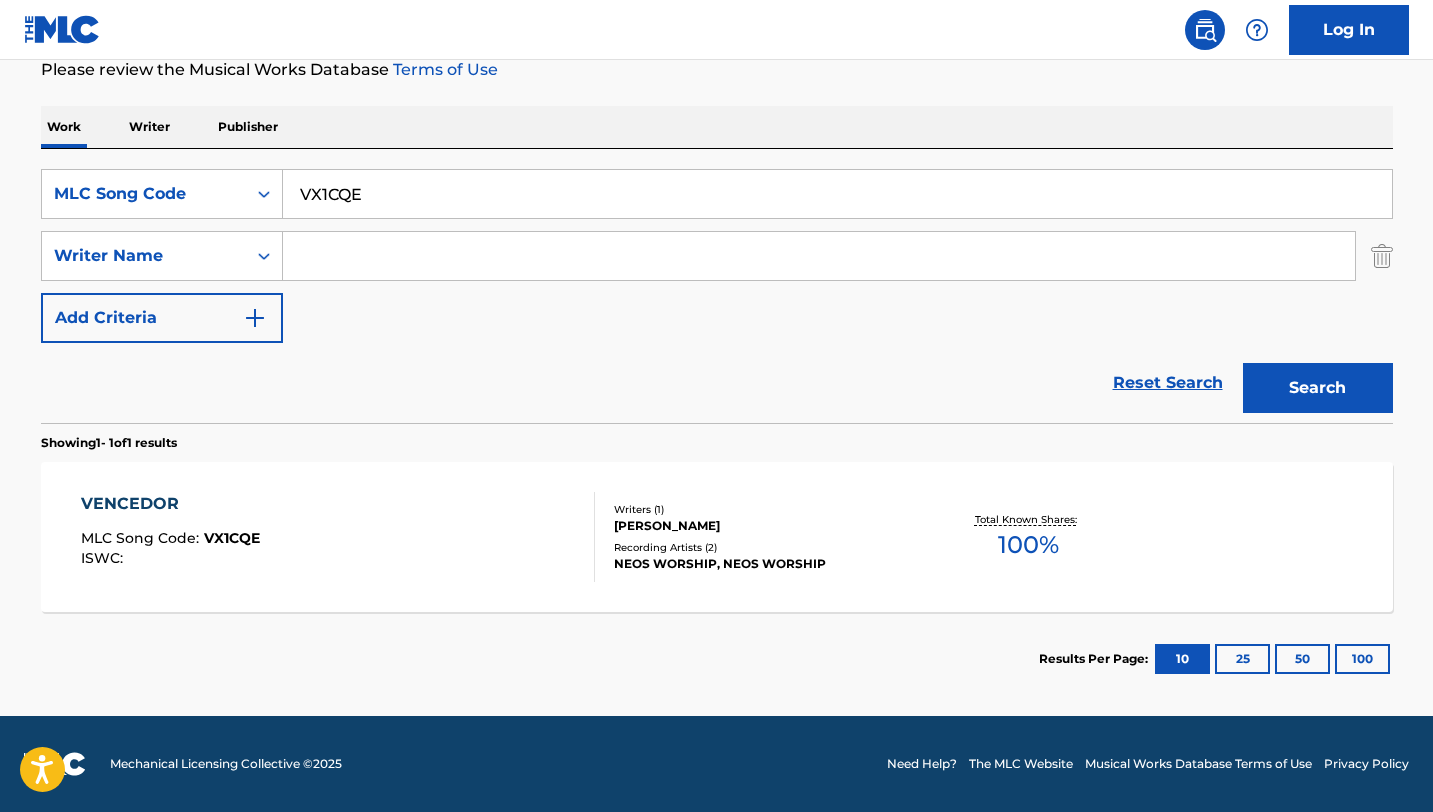 click on "Recording Artists ( 2 )" at bounding box center (765, 547) 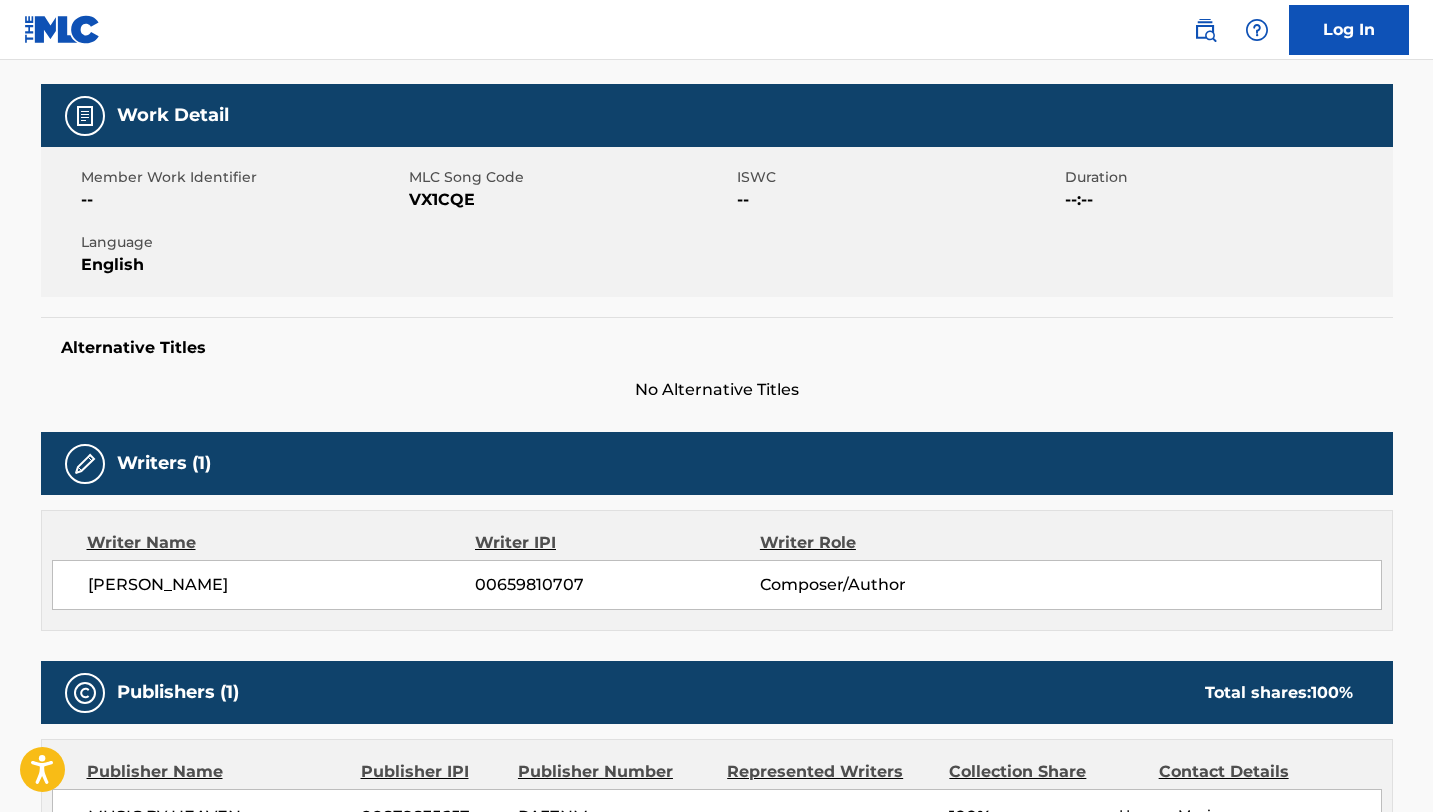 scroll, scrollTop: 0, scrollLeft: 0, axis: both 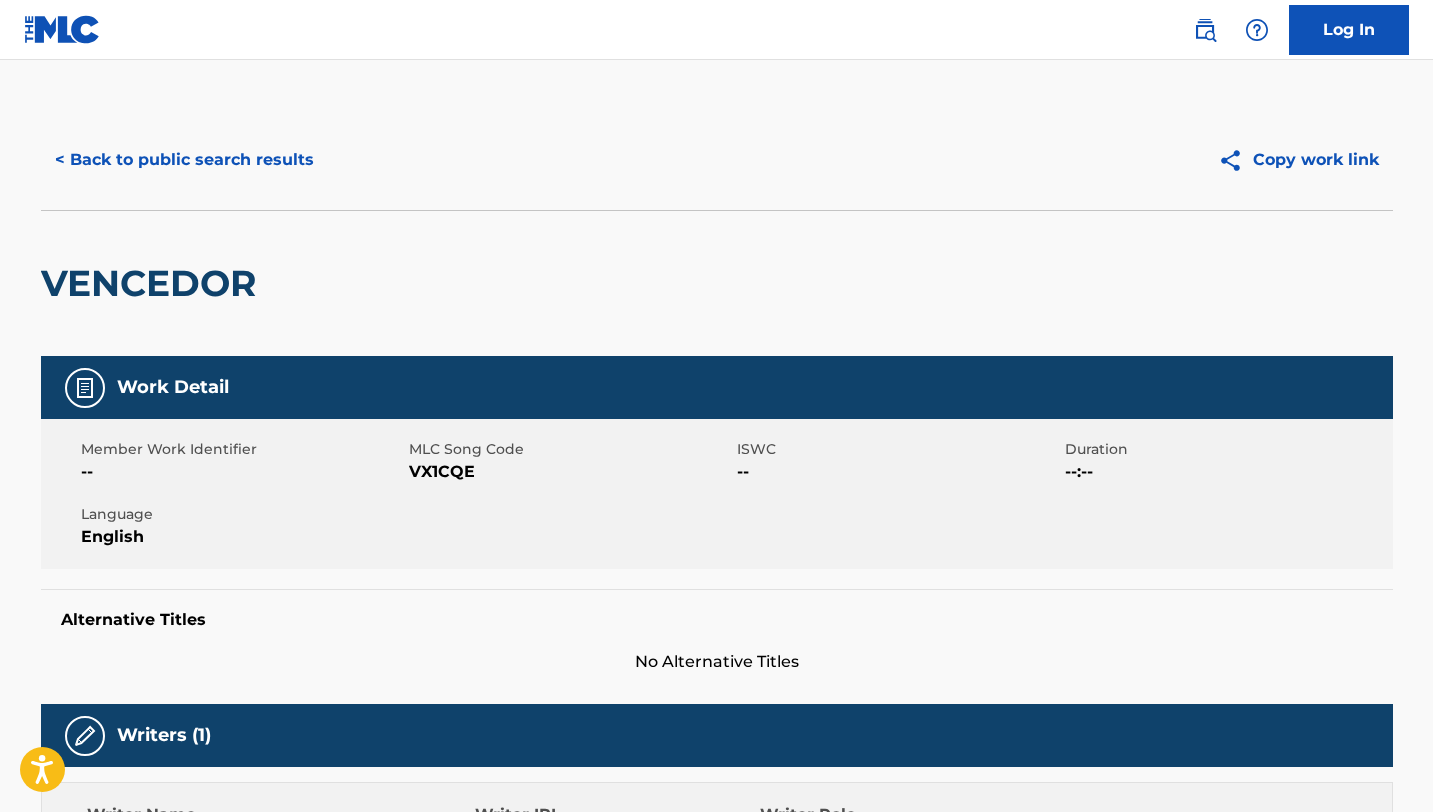 click on "< Back to public search results" at bounding box center (184, 160) 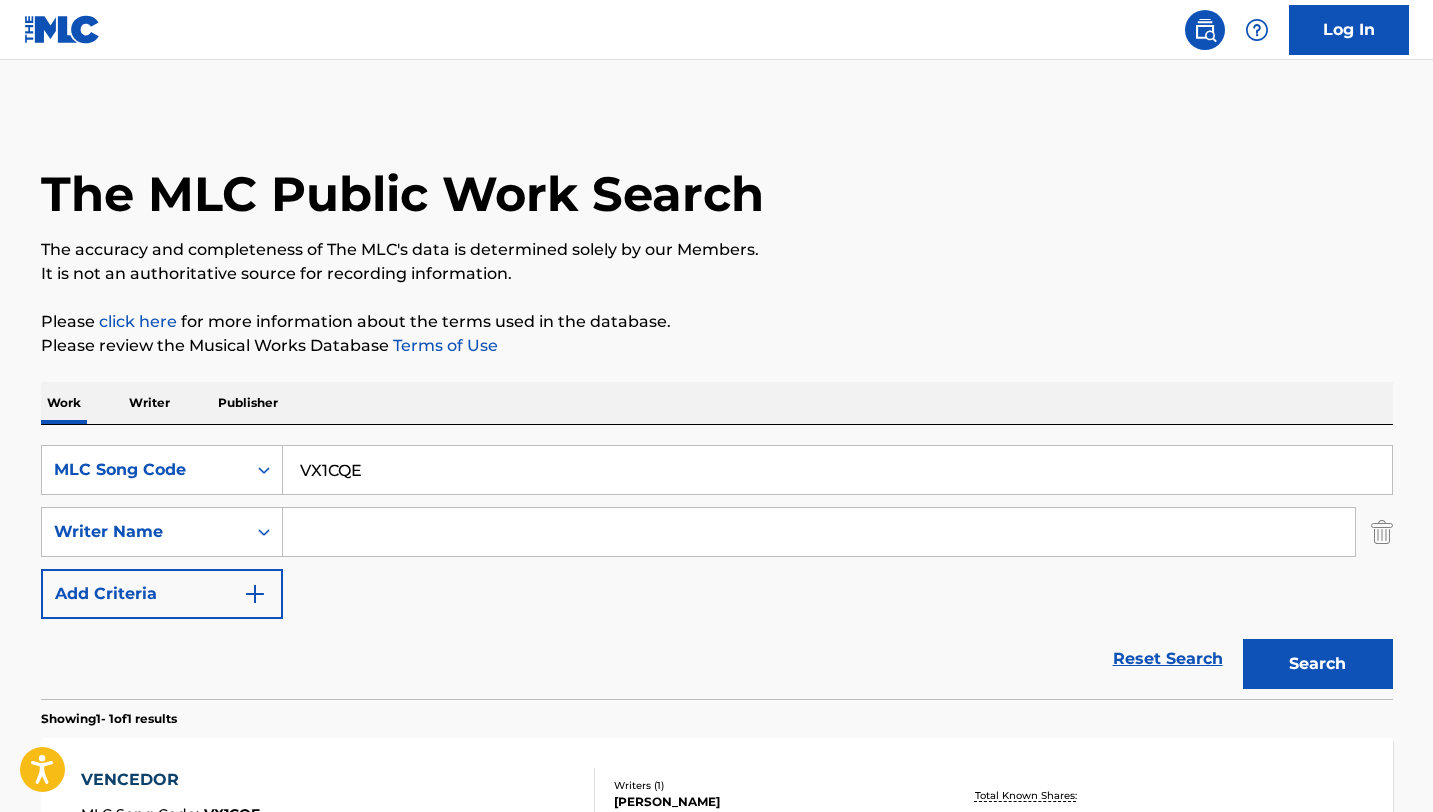 scroll, scrollTop: 162, scrollLeft: 0, axis: vertical 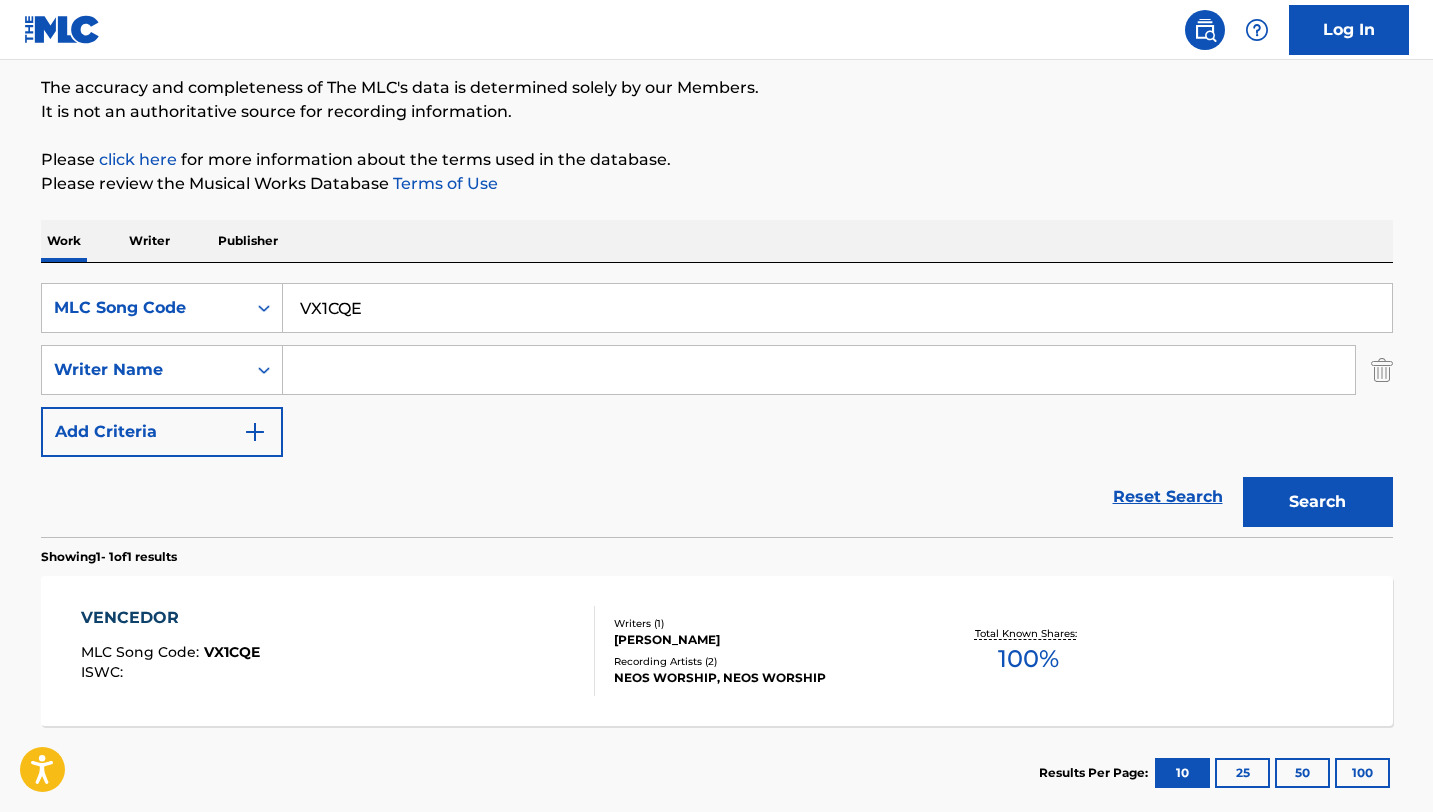 click on "VX1CQE" at bounding box center (837, 308) 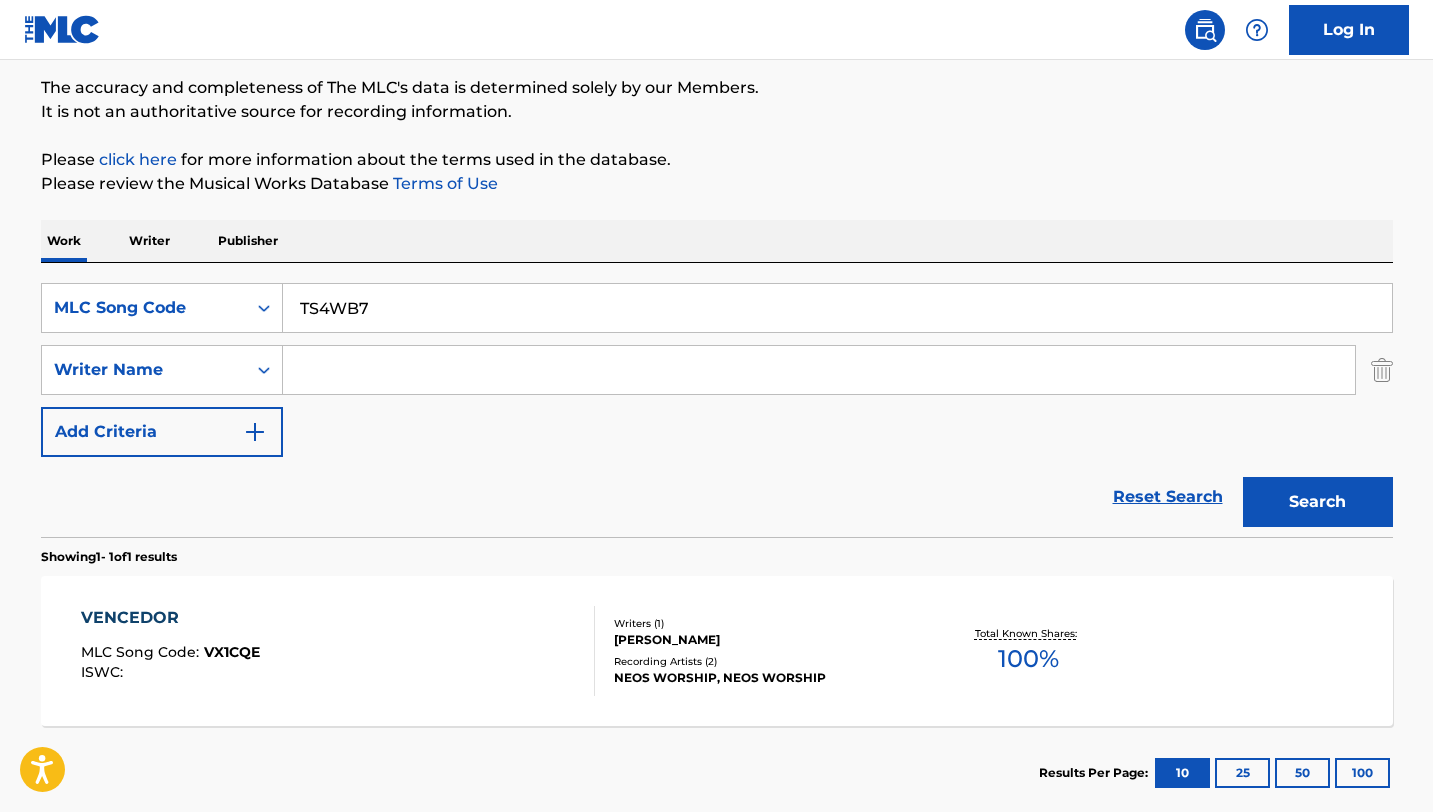 click on "Search" at bounding box center [1318, 502] 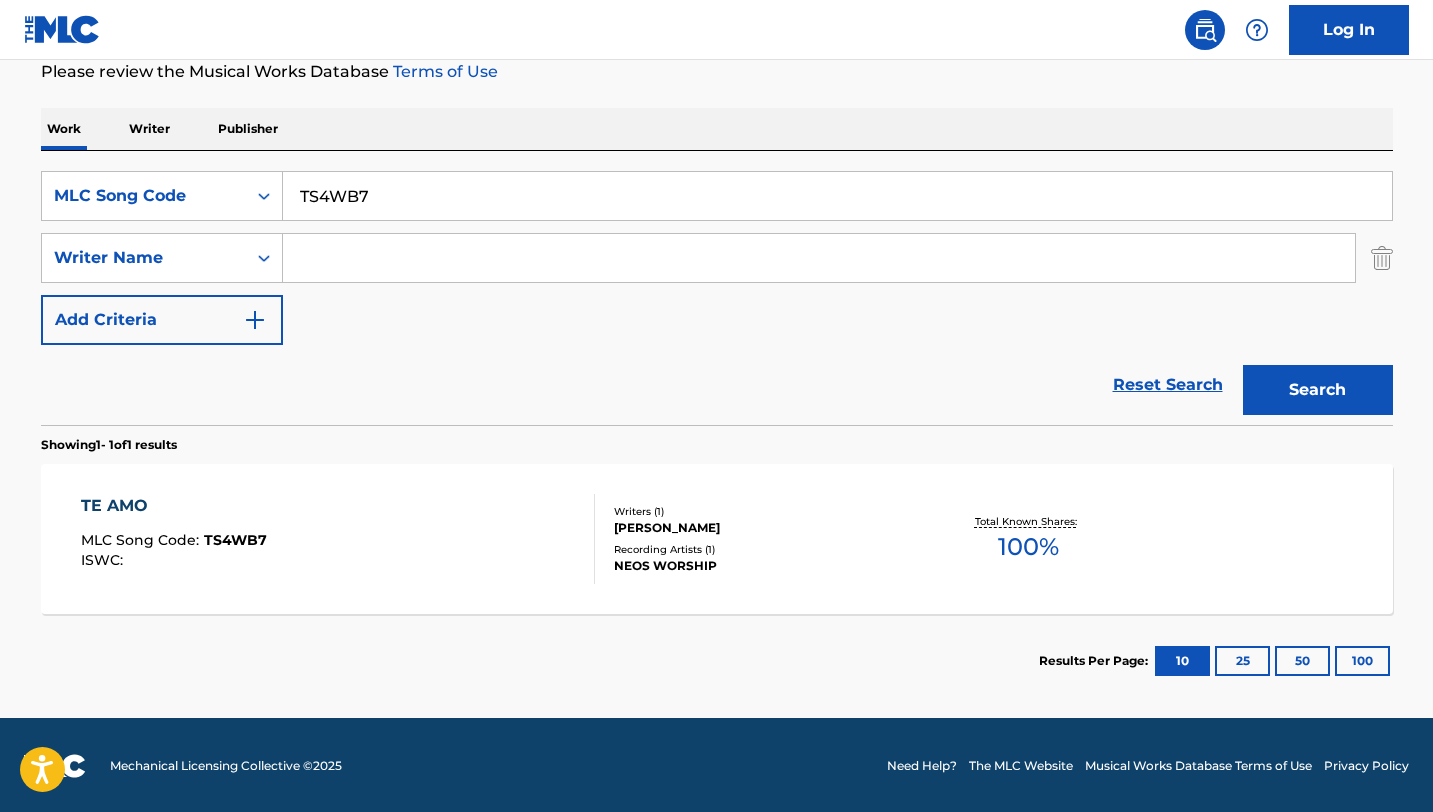 scroll, scrollTop: 276, scrollLeft: 0, axis: vertical 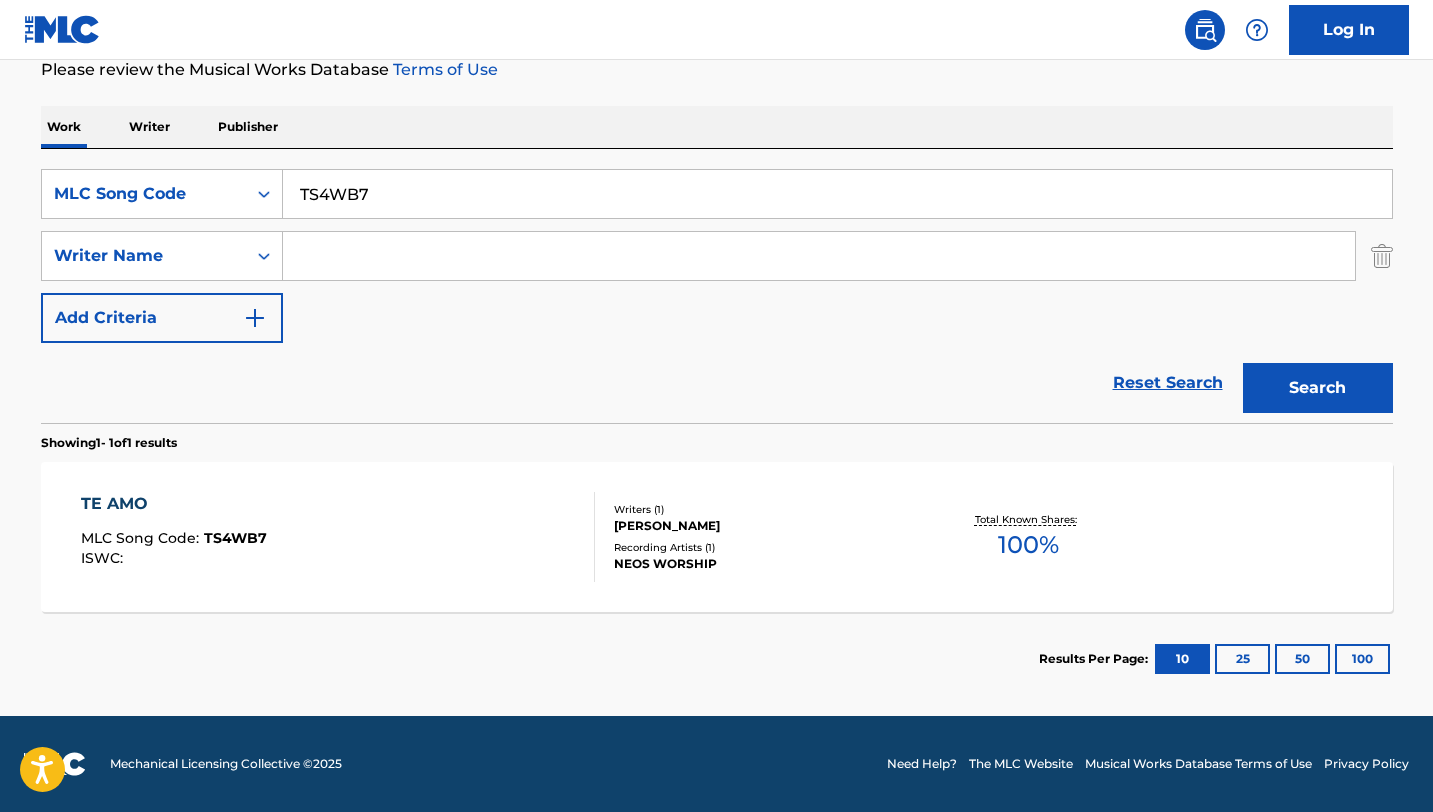 click on "TS4WB7" at bounding box center [837, 194] 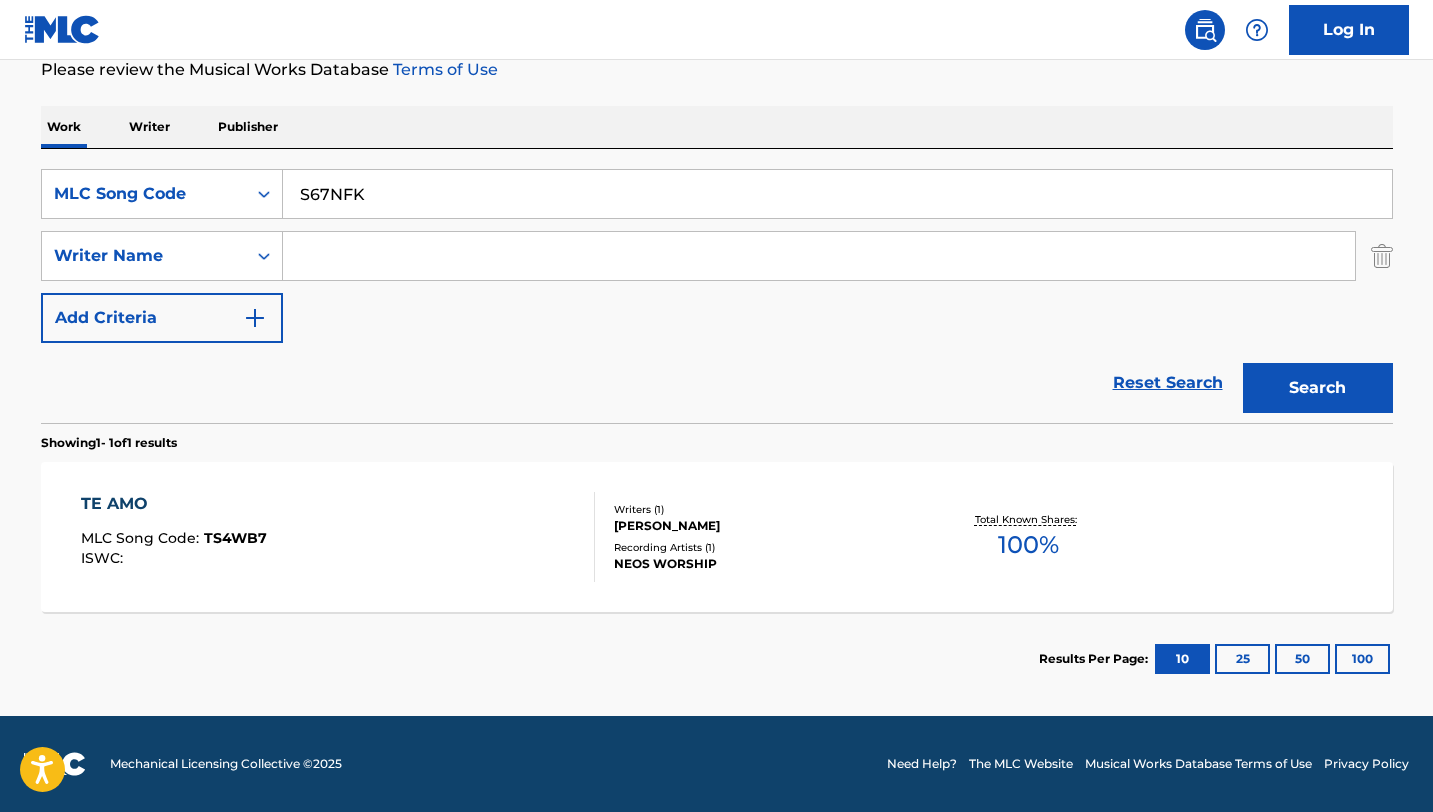 click on "Search" at bounding box center [1318, 388] 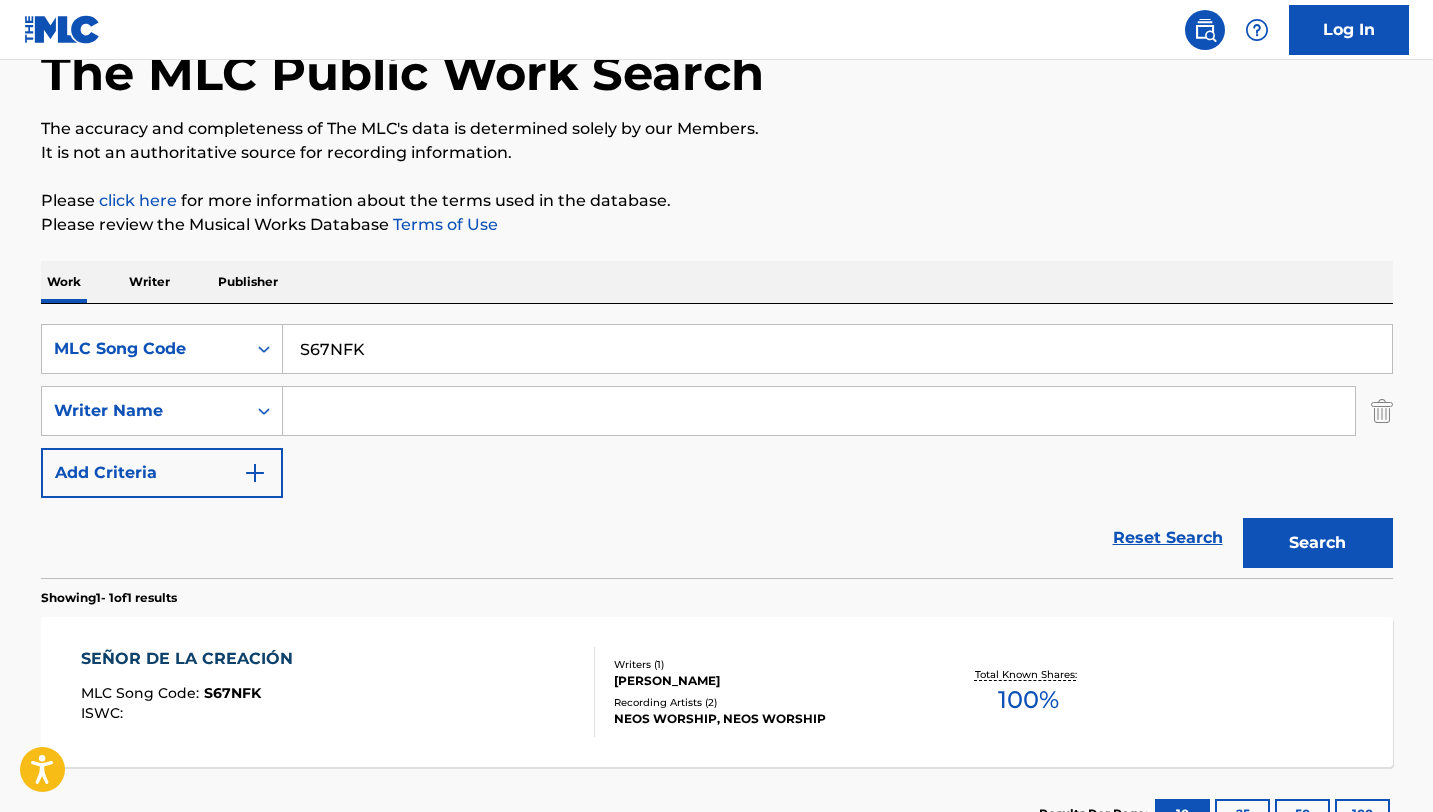 scroll, scrollTop: 276, scrollLeft: 0, axis: vertical 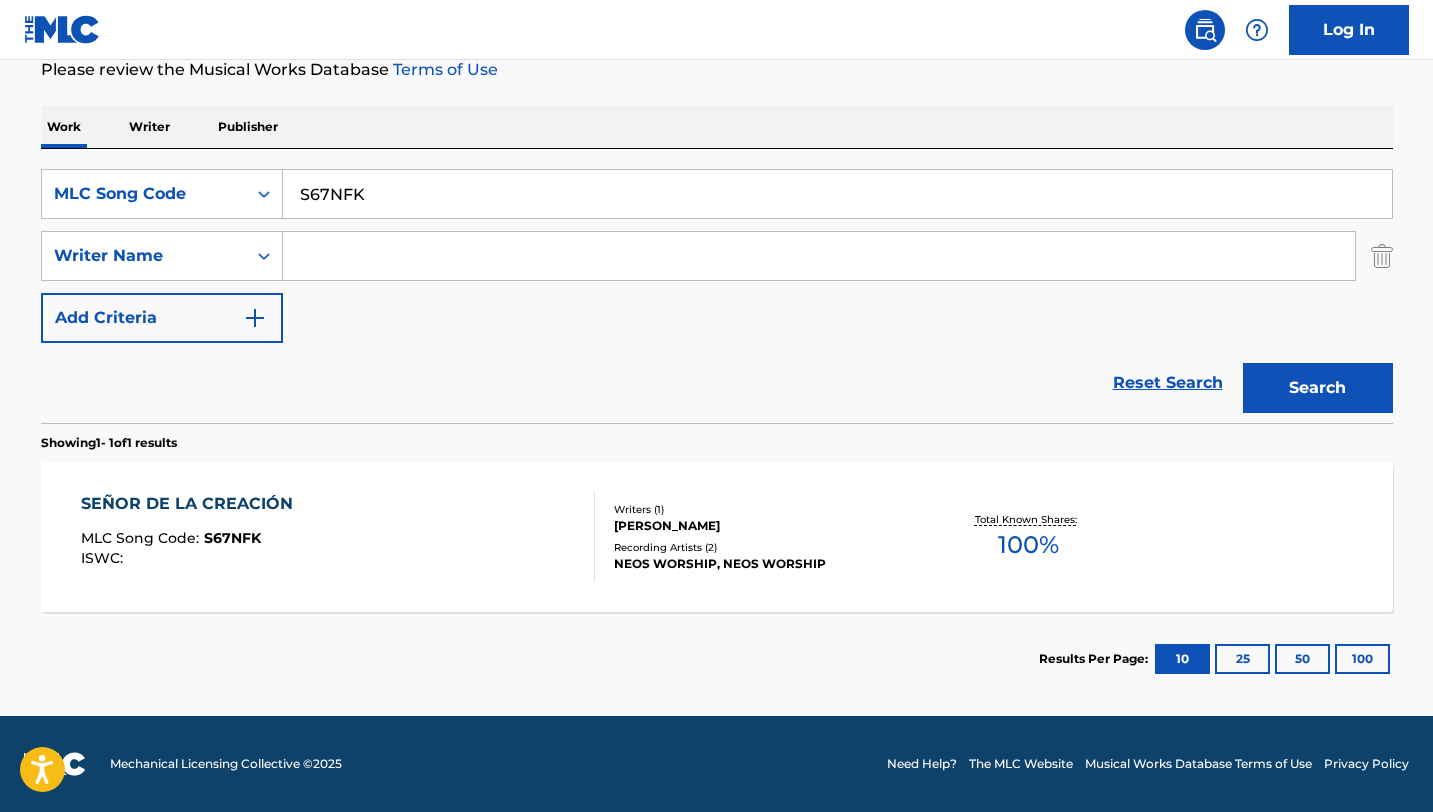 click on "S67NFK" at bounding box center (837, 194) 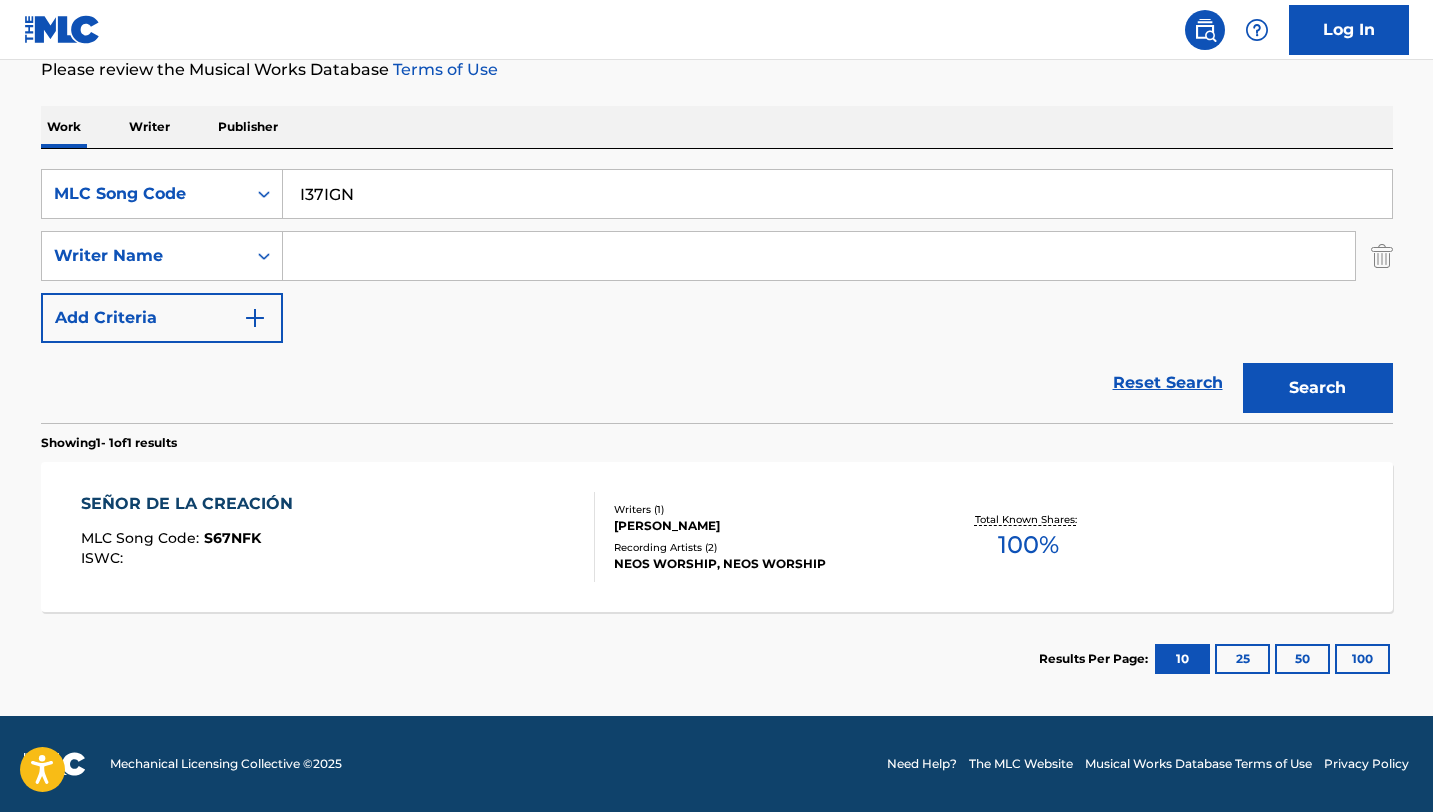 type on "I37IGN" 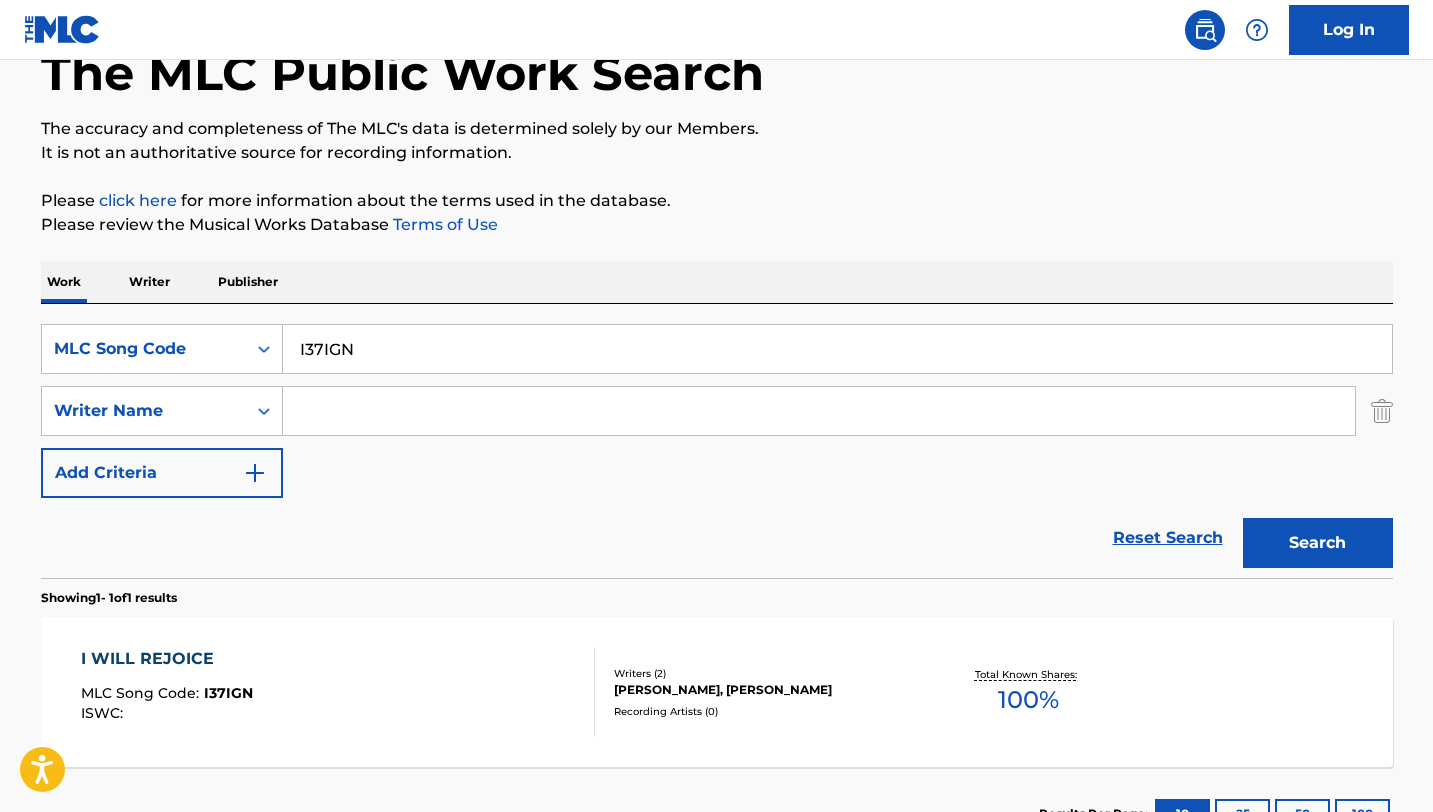 scroll, scrollTop: 276, scrollLeft: 0, axis: vertical 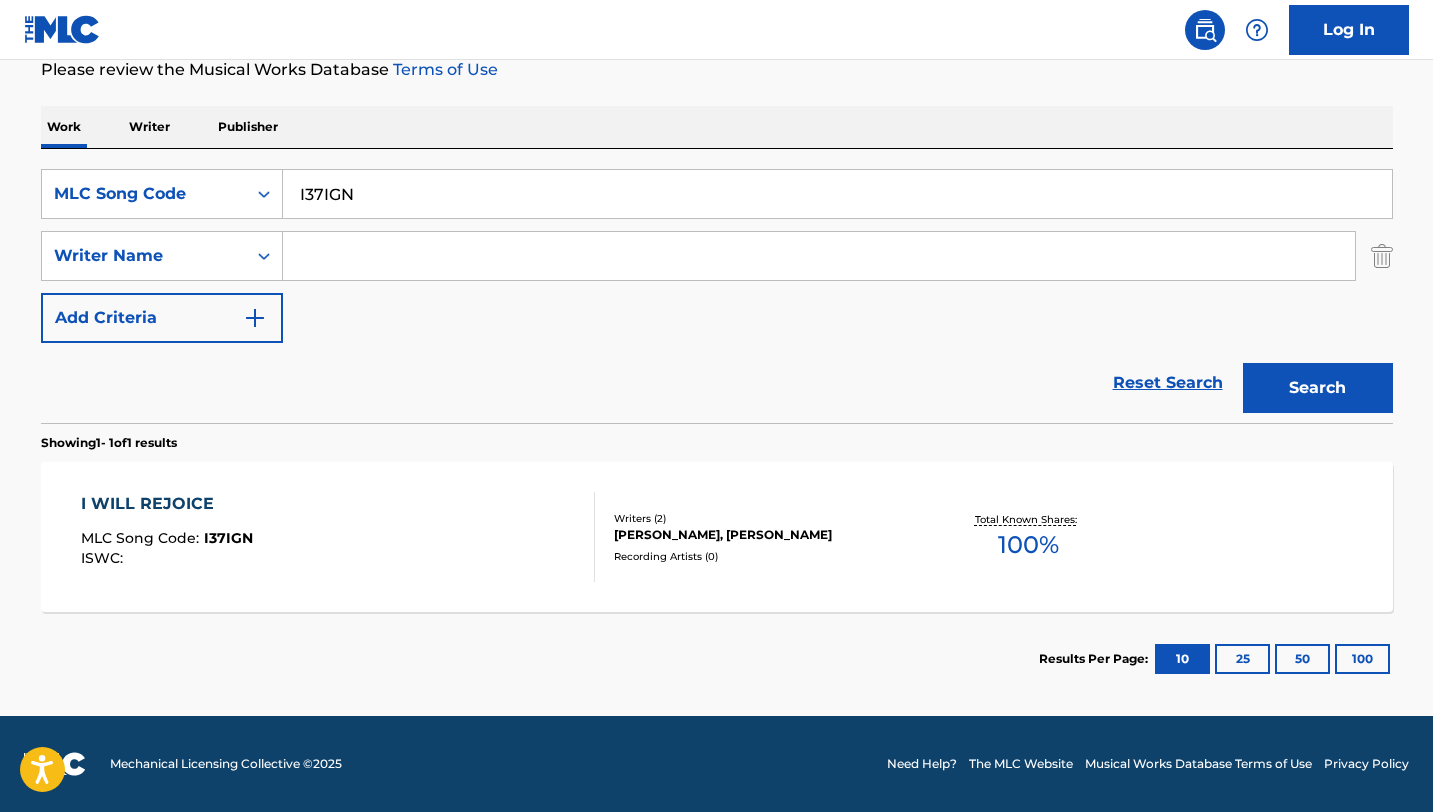 click on "Recording Artists ( 0 )" at bounding box center [765, 556] 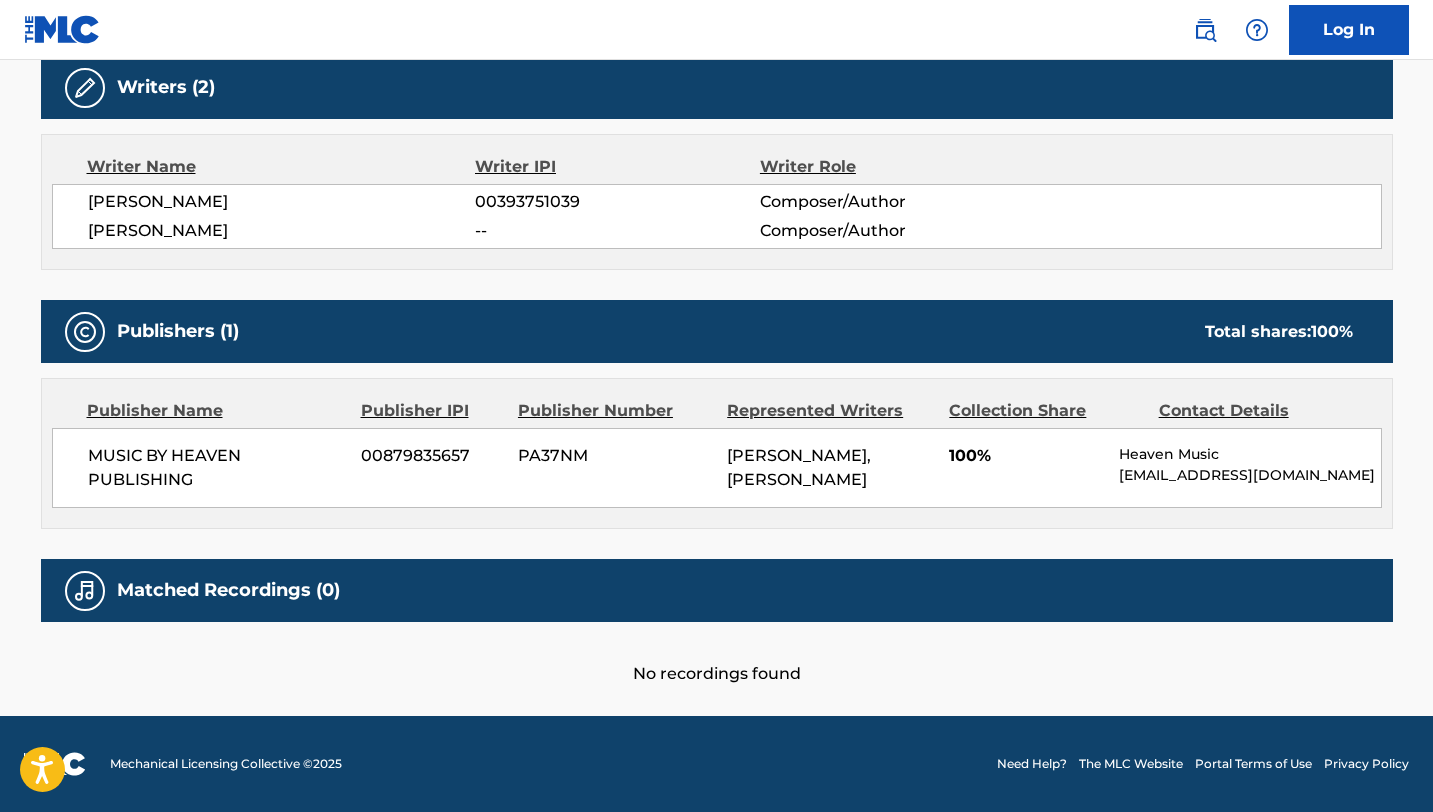 scroll, scrollTop: 760, scrollLeft: 0, axis: vertical 